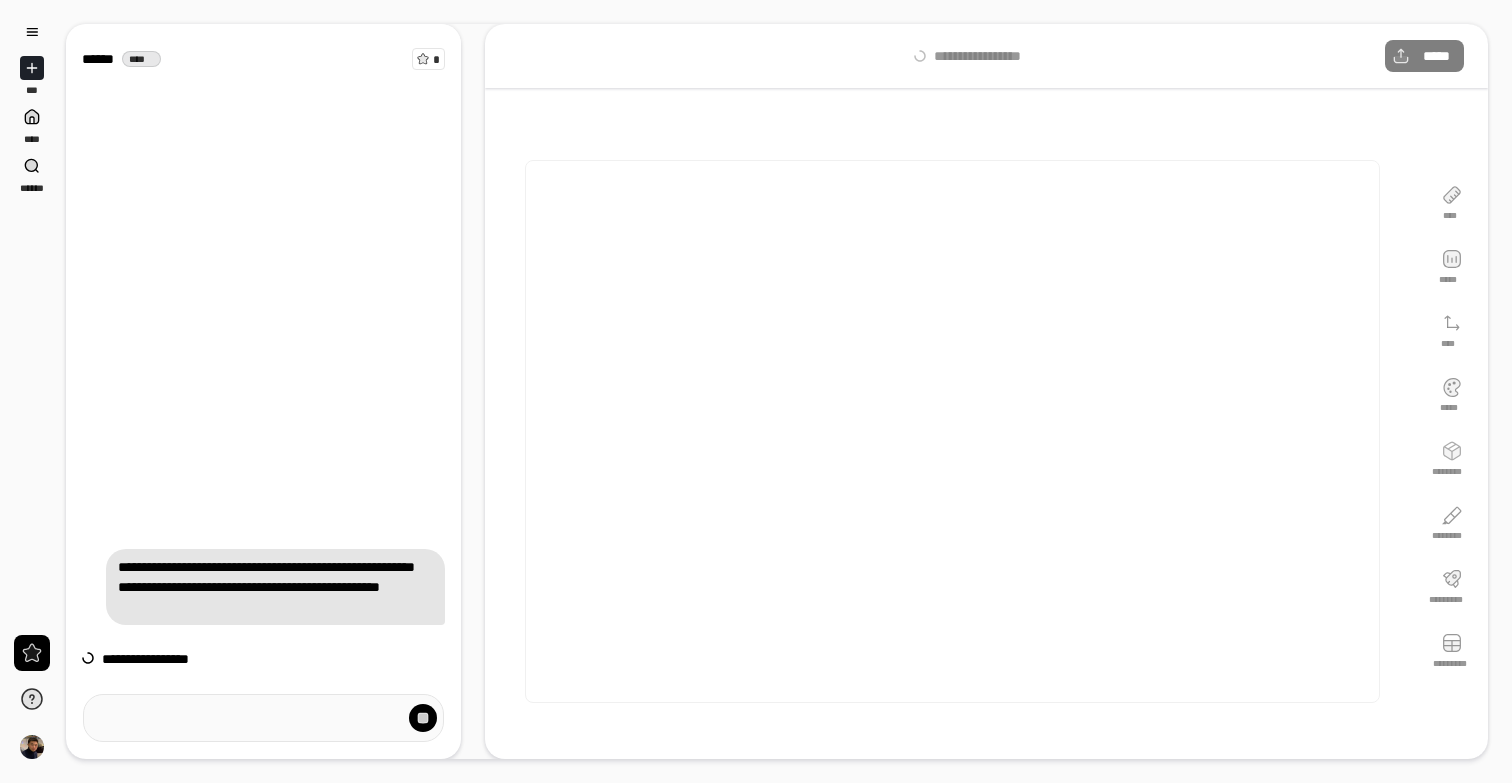 scroll, scrollTop: 0, scrollLeft: 0, axis: both 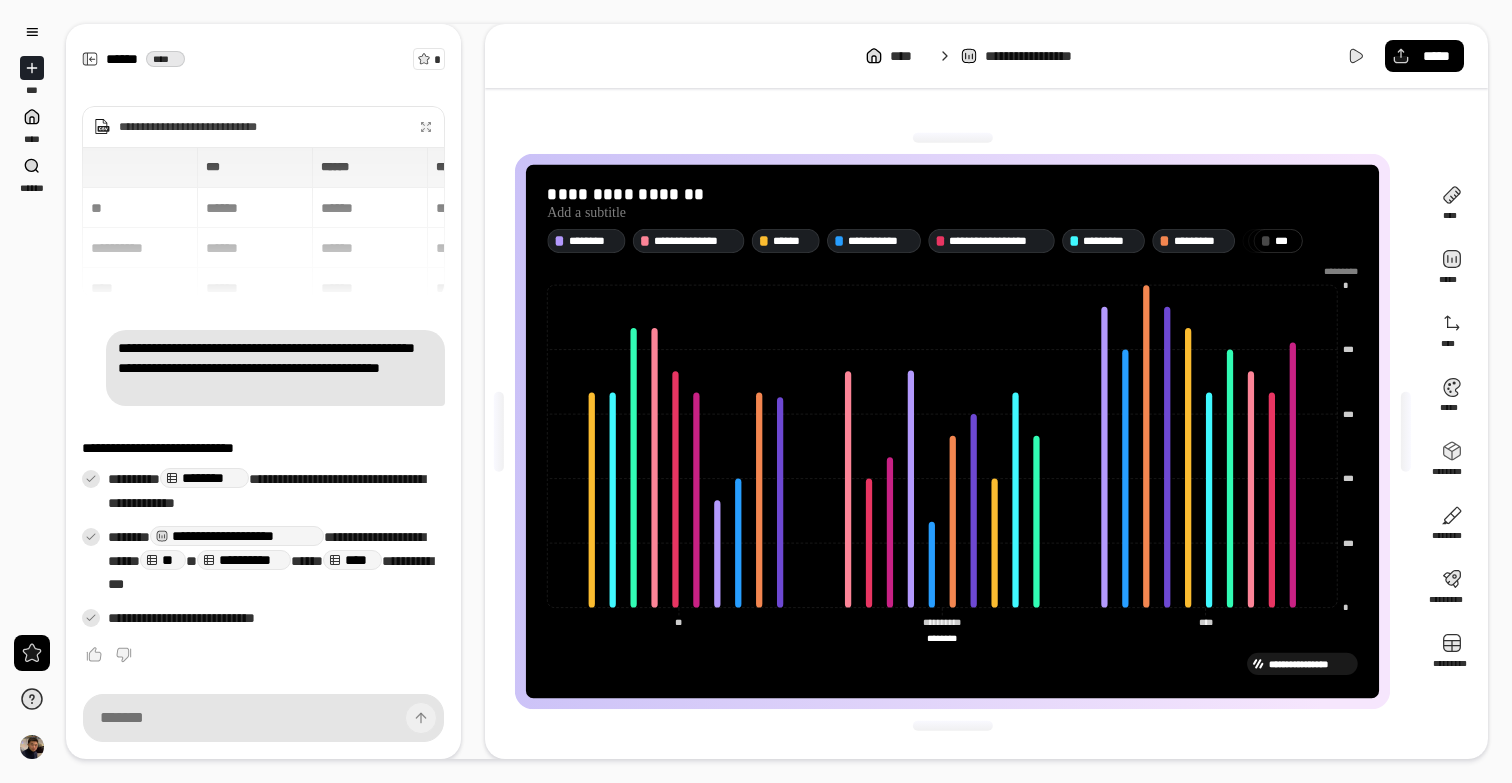 click at bounding box center [32, 68] 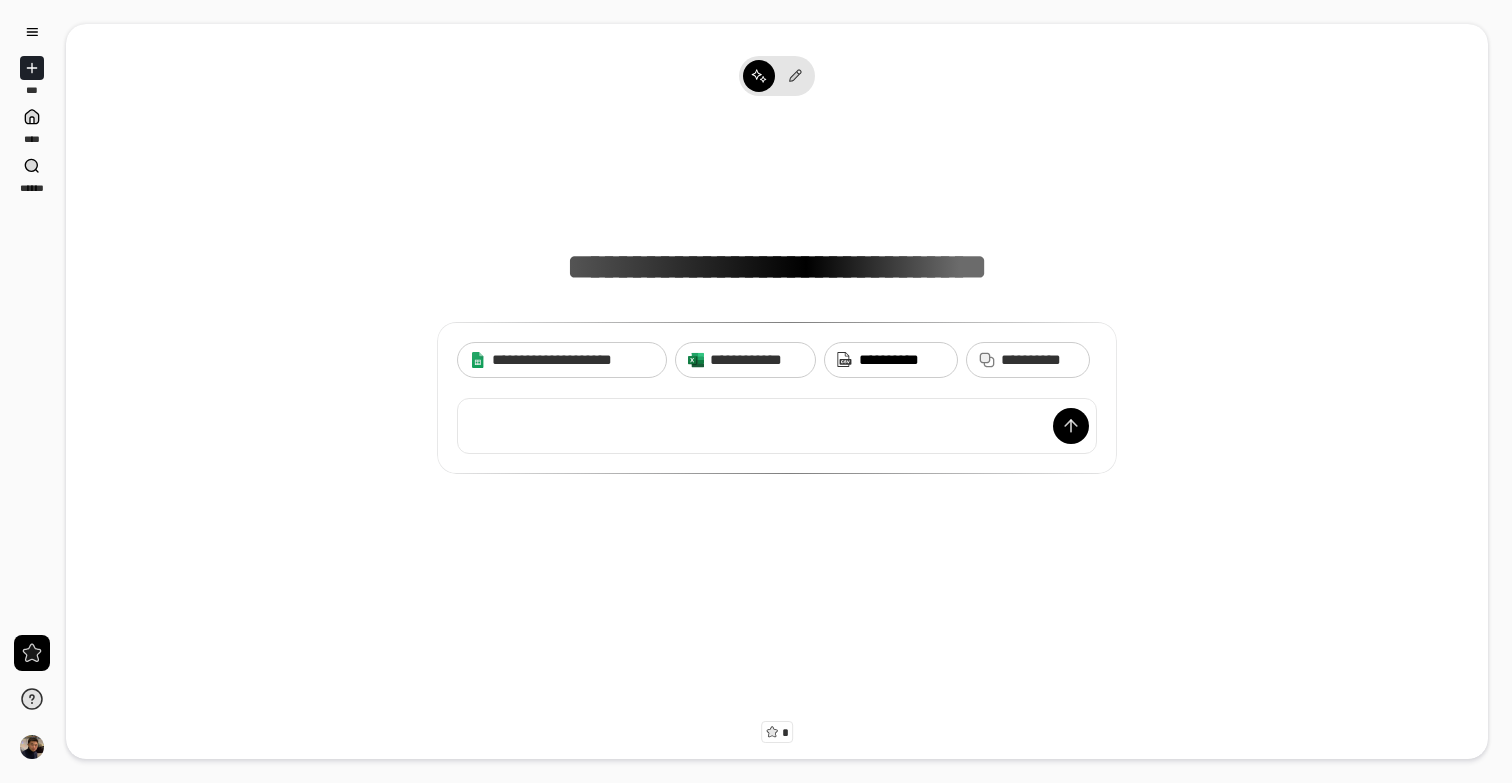 click on "**********" at bounding box center [902, 360] 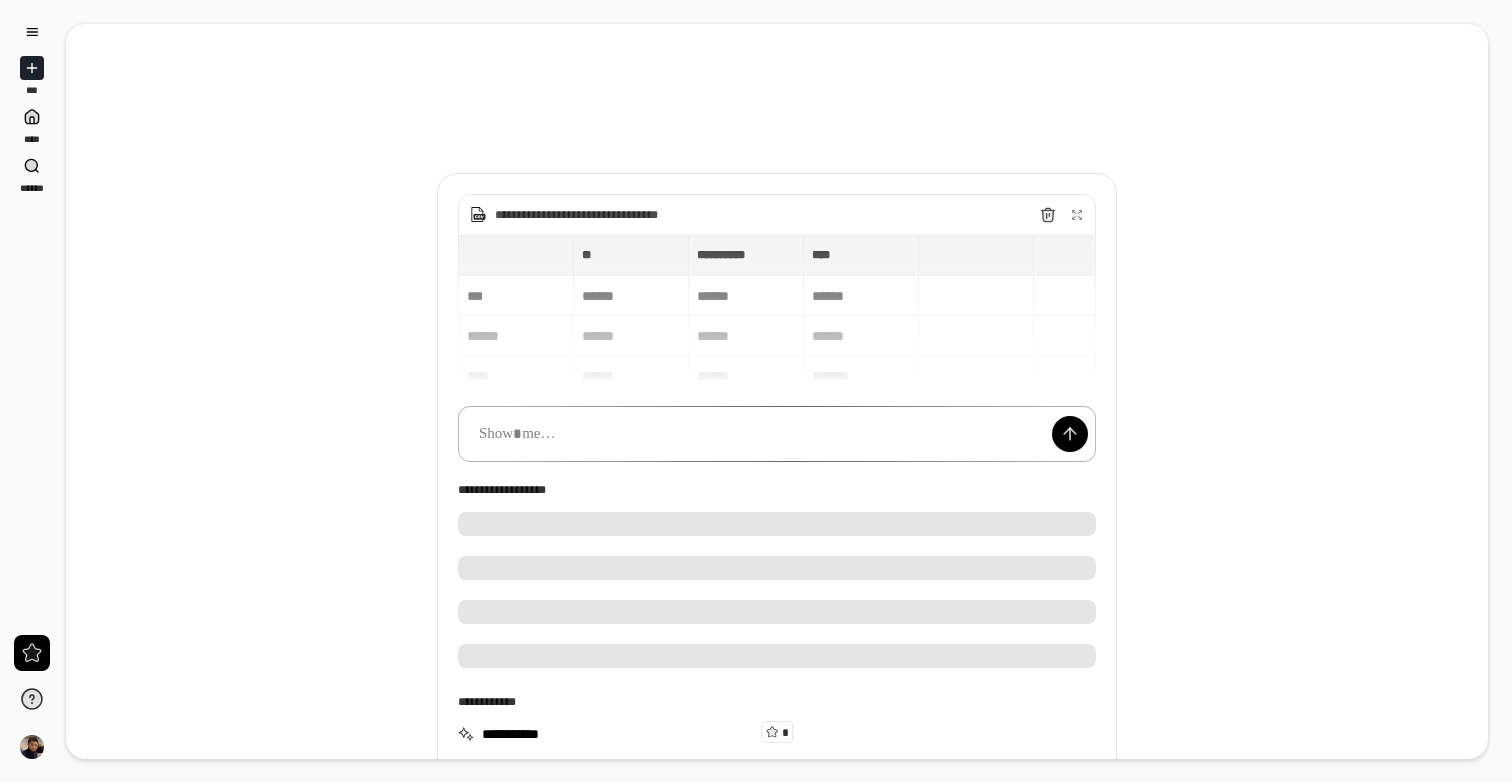 click at bounding box center (777, 434) 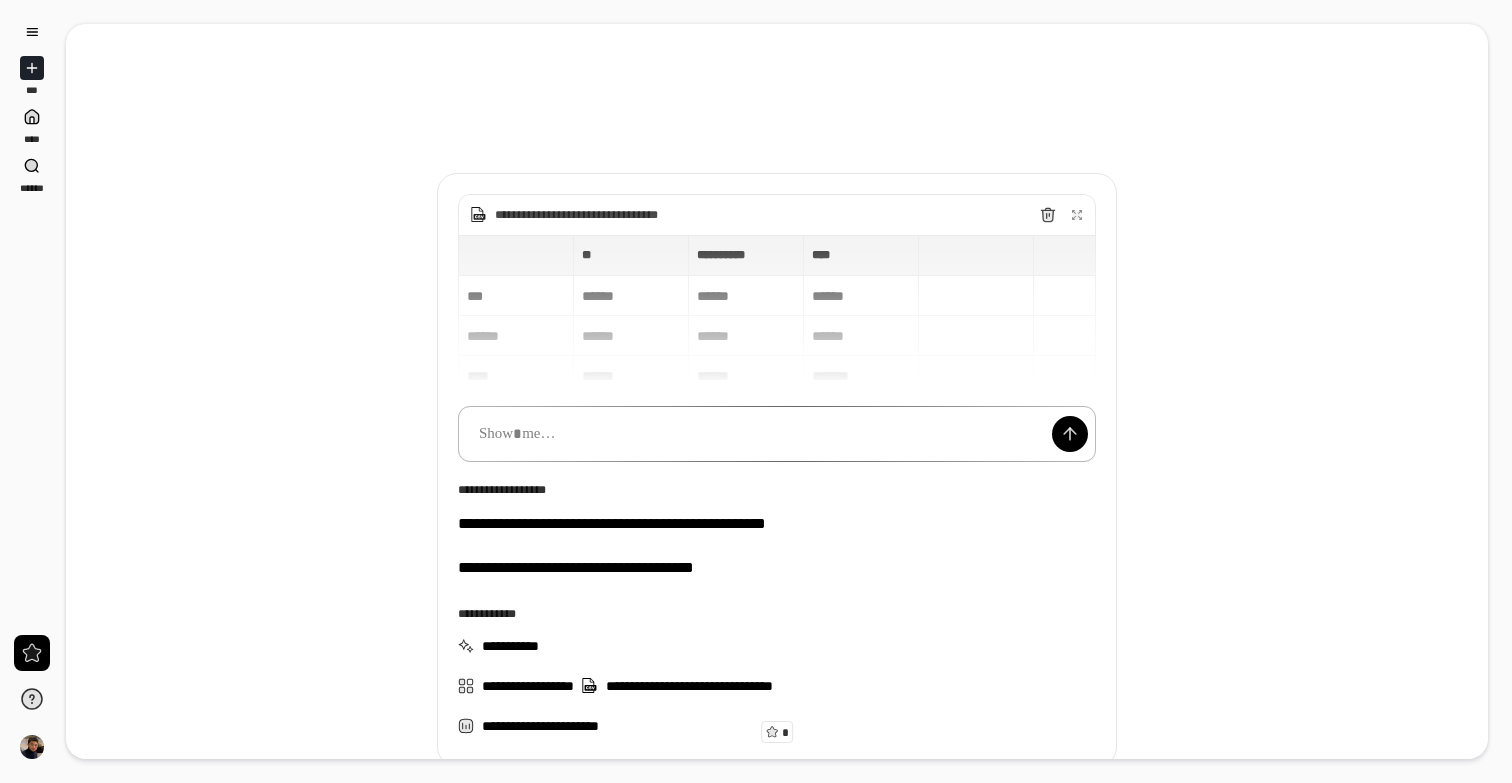 paste 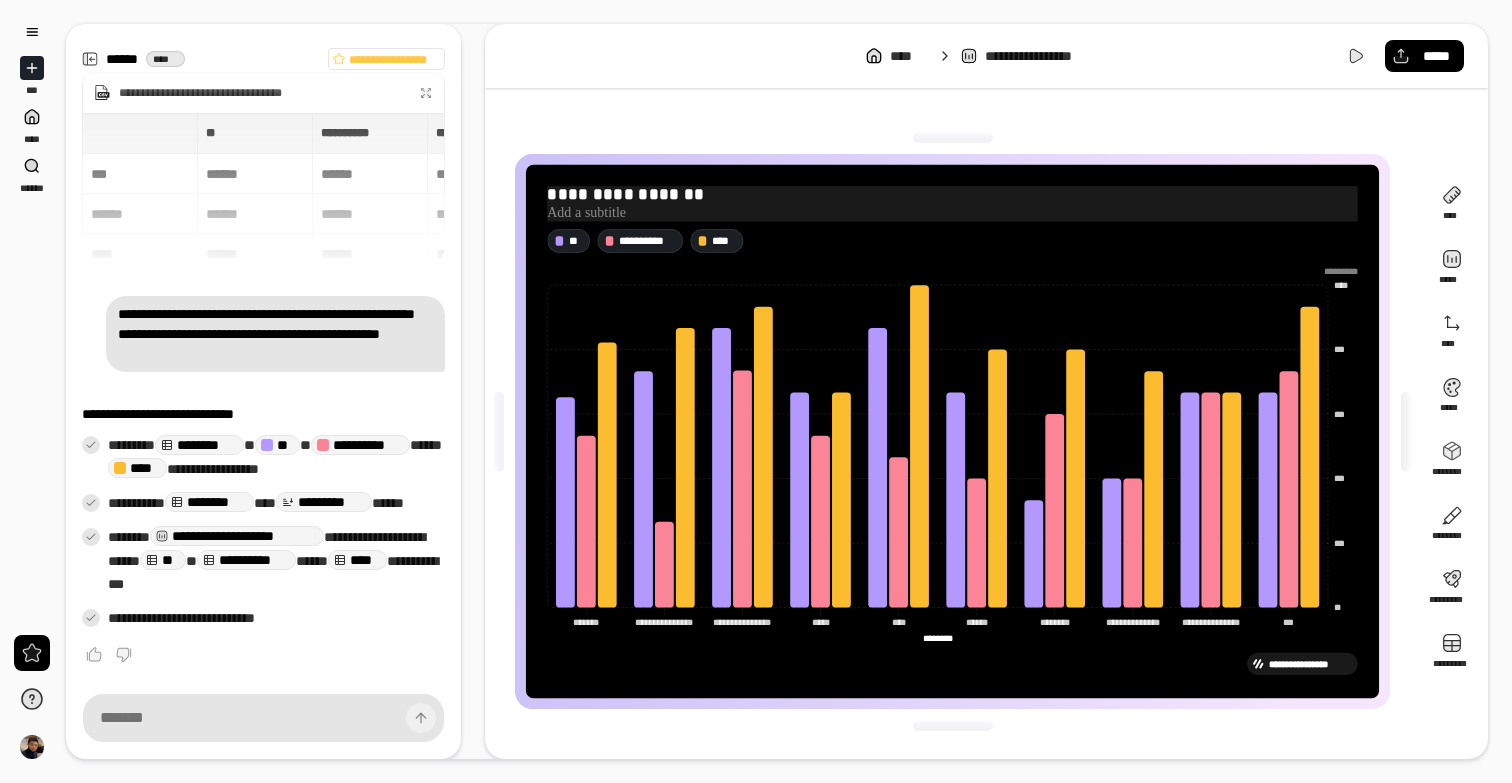 click on "**********" at bounding box center (952, 195) 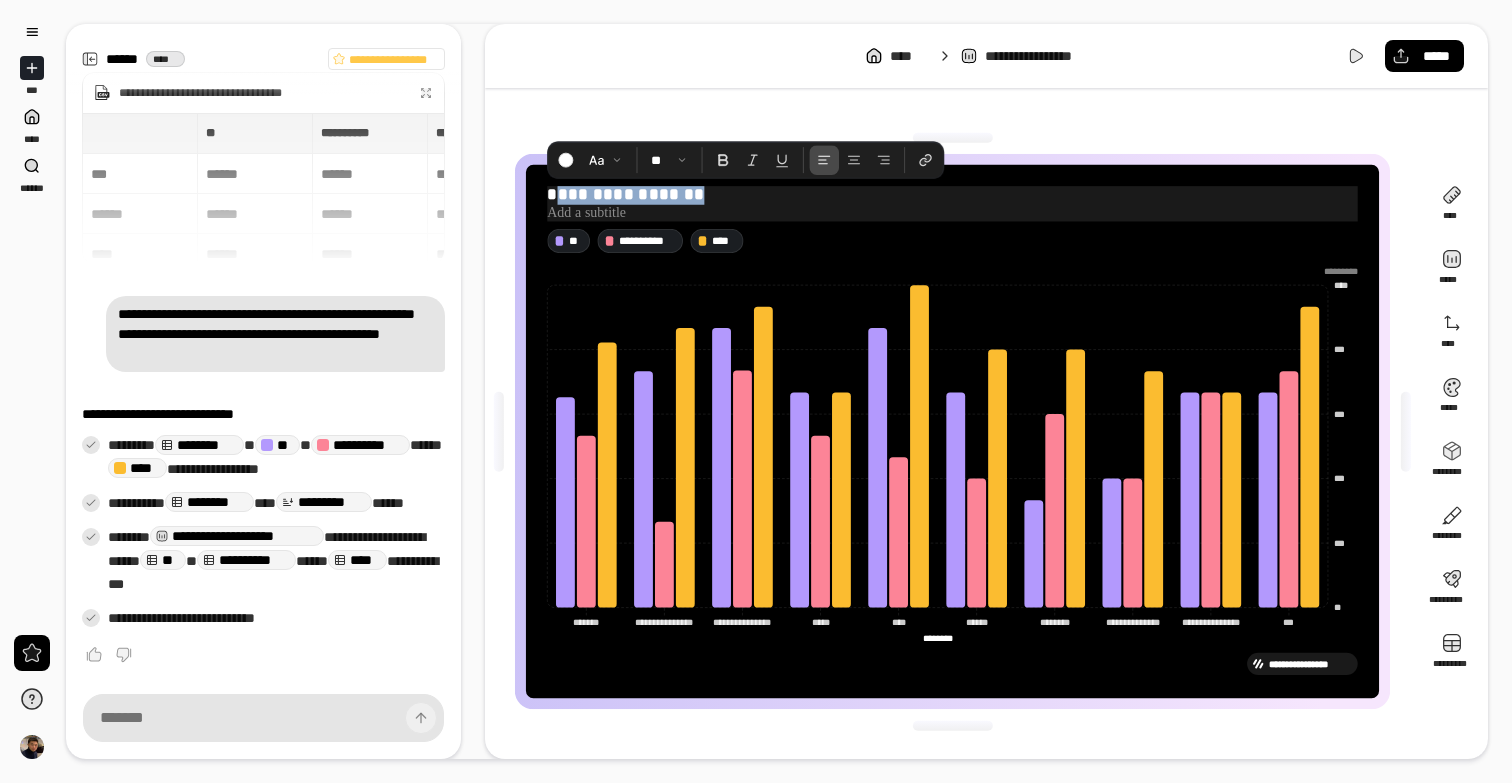 drag, startPoint x: 702, startPoint y: 195, endPoint x: 553, endPoint y: 197, distance: 149.01343 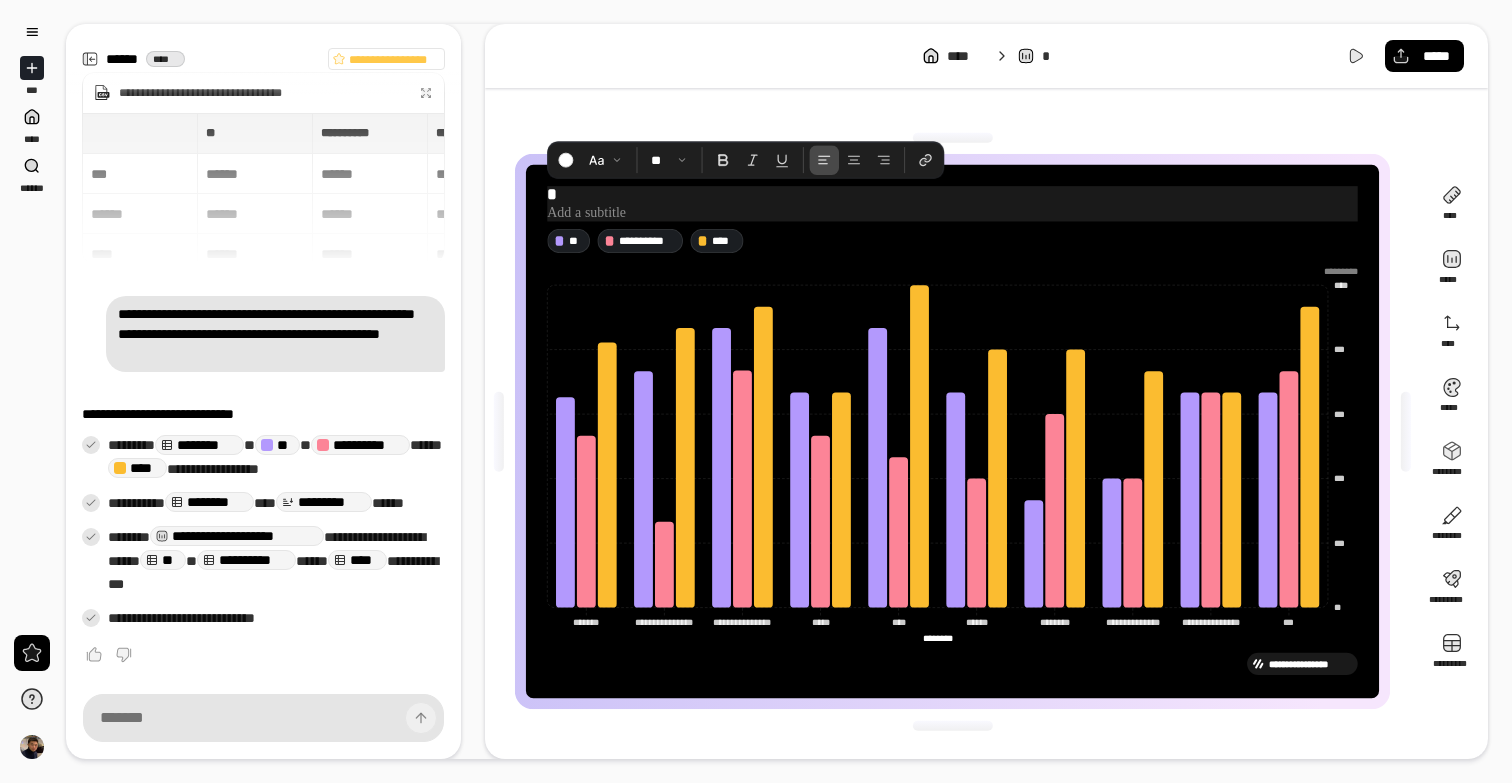 type 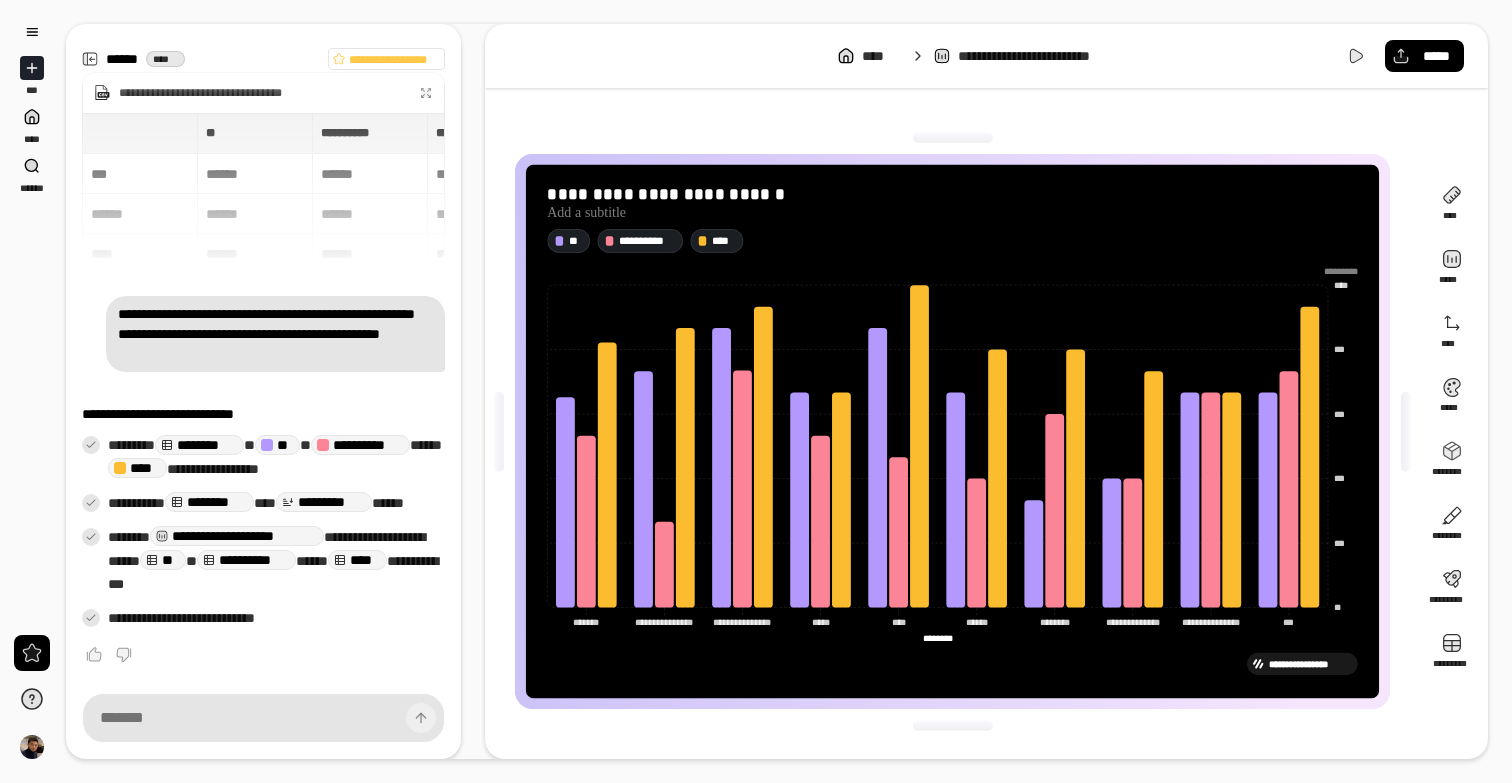 click on "**********" at bounding box center [952, 431] 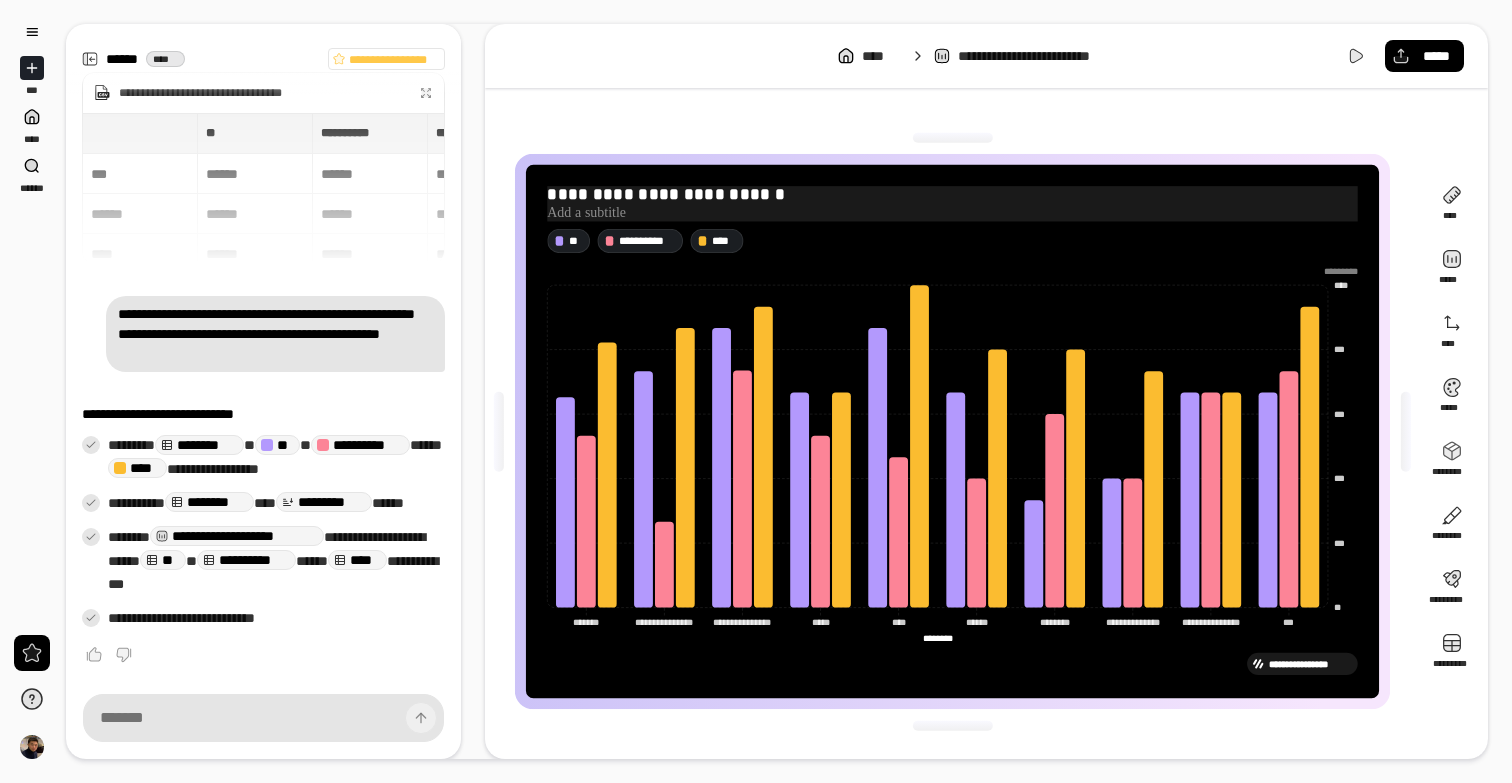 click at bounding box center [952, 213] 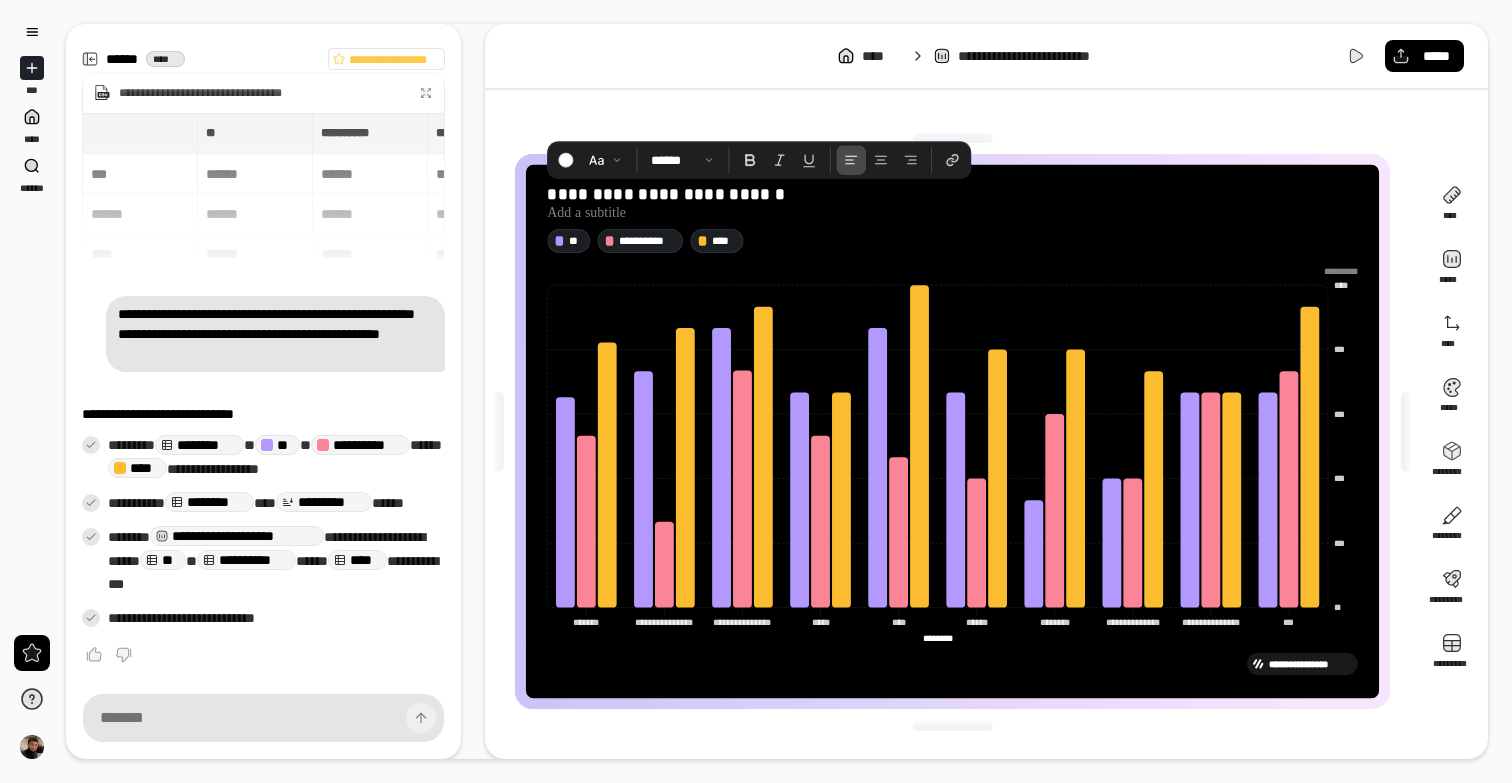 click on "**********" 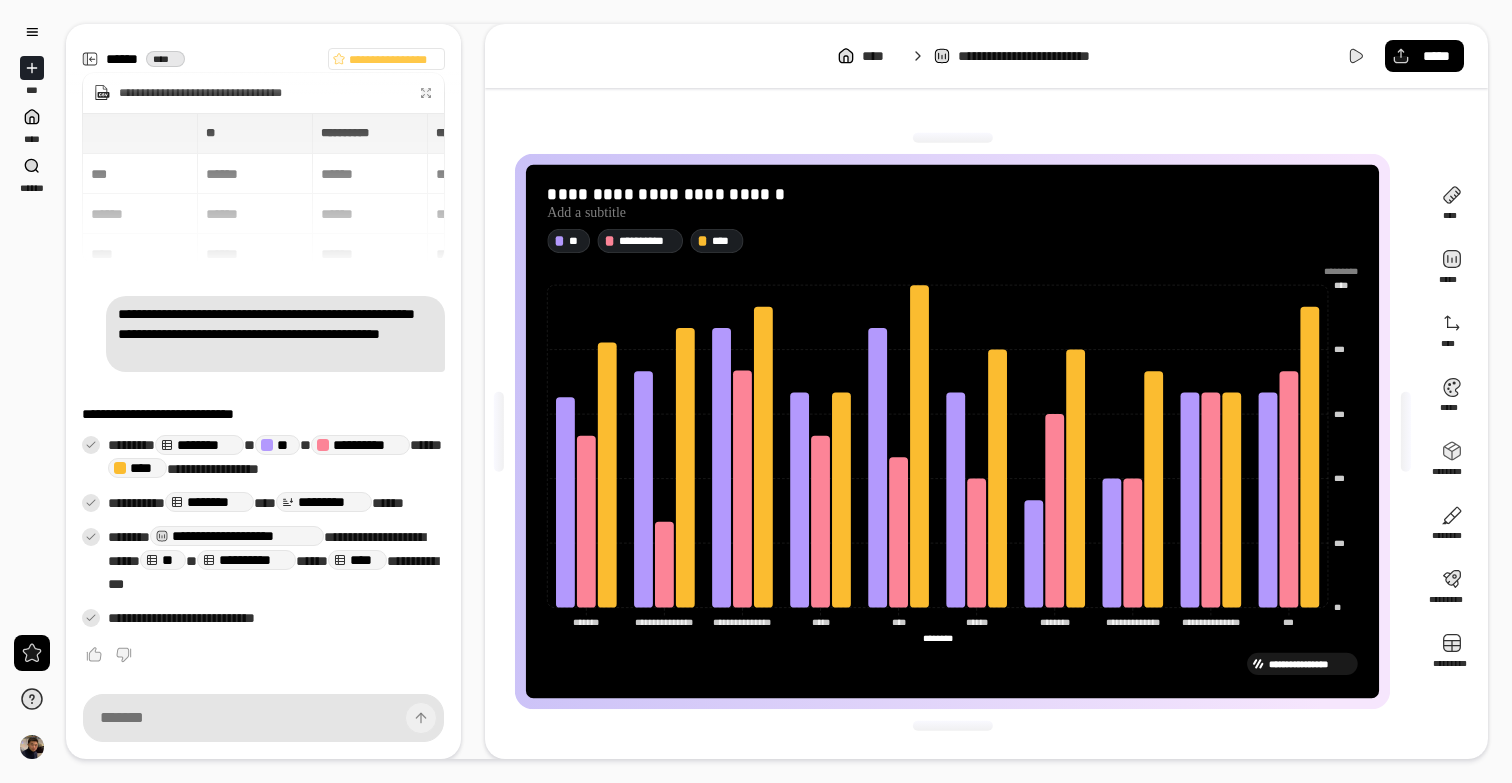 click on "**********" 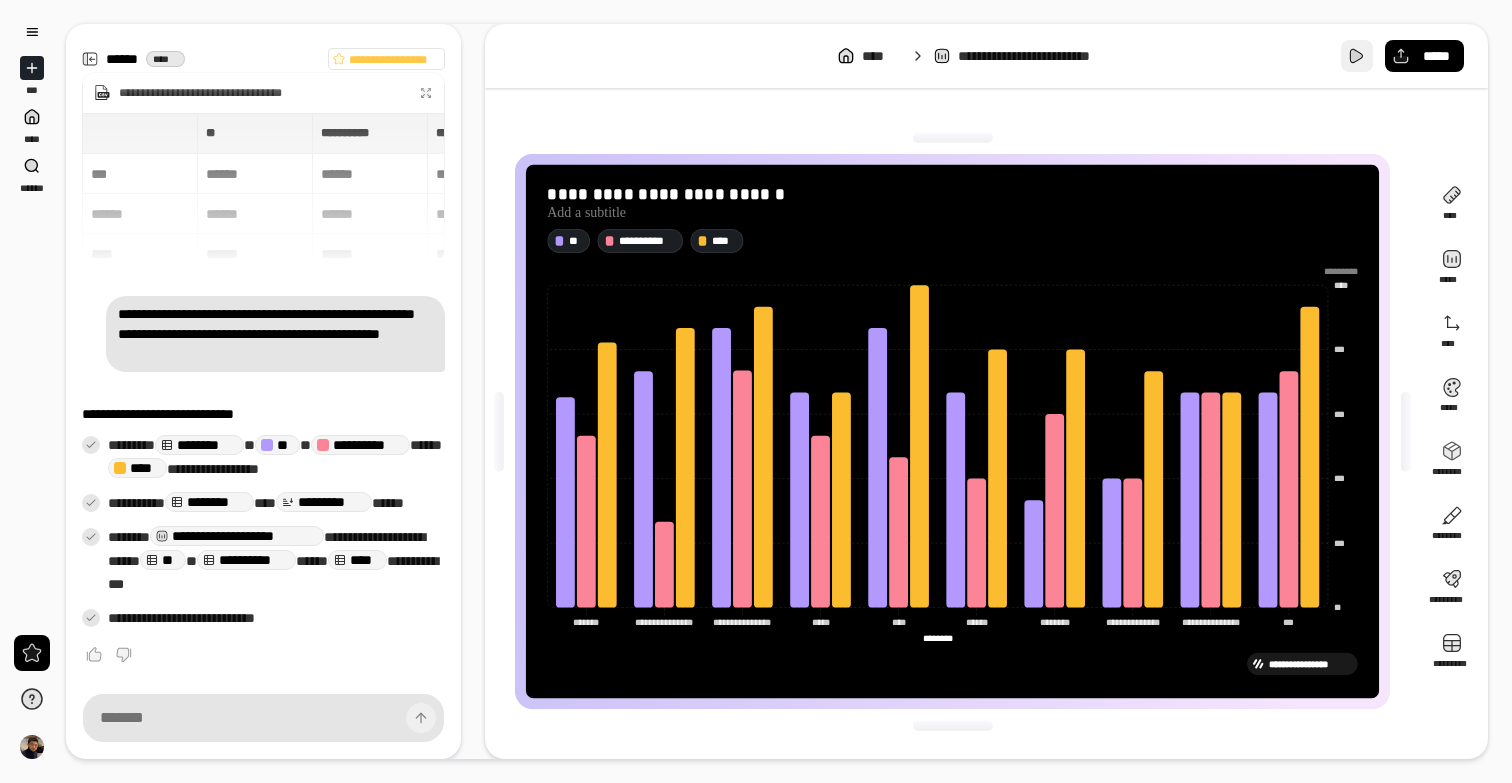 click at bounding box center [1357, 56] 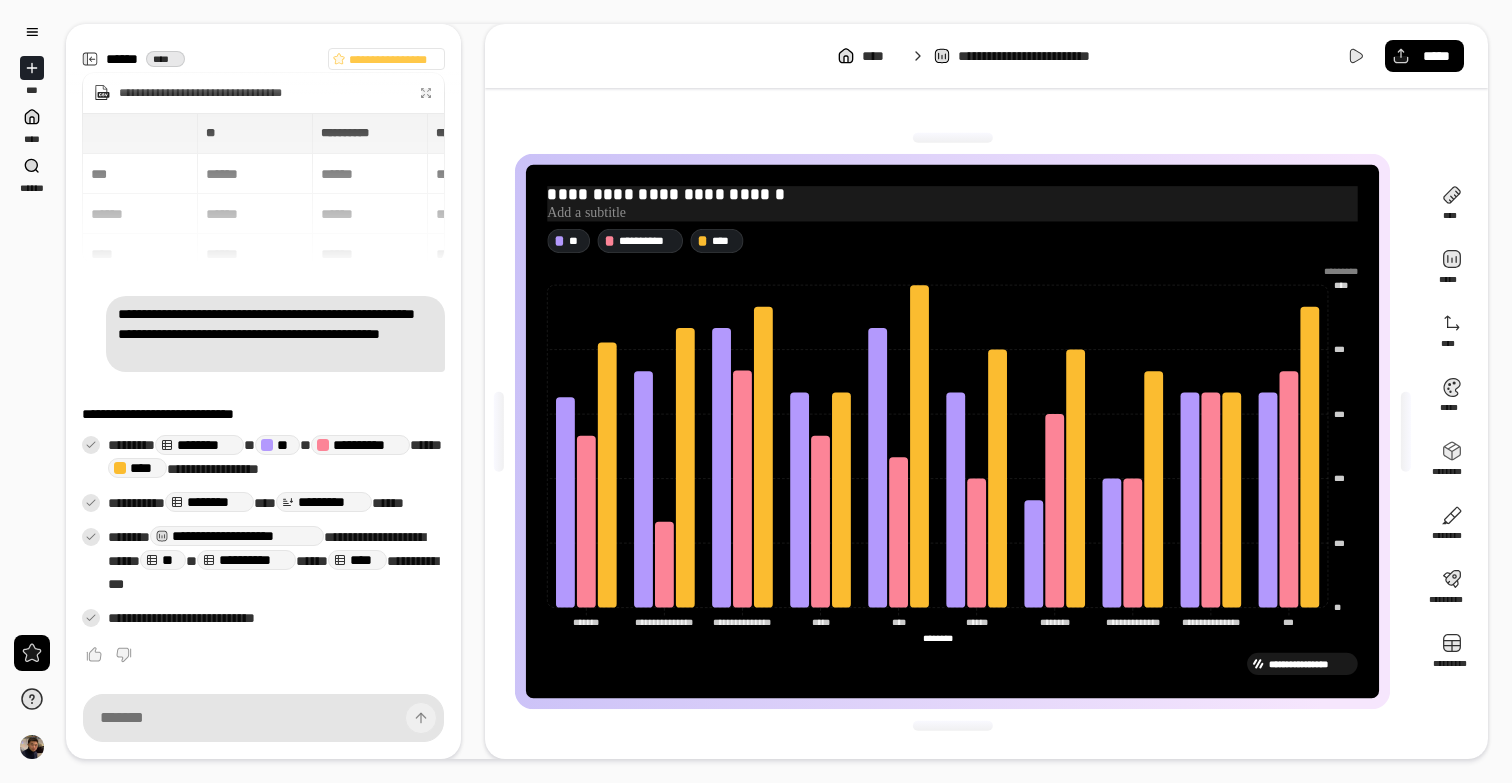 click at bounding box center [952, 213] 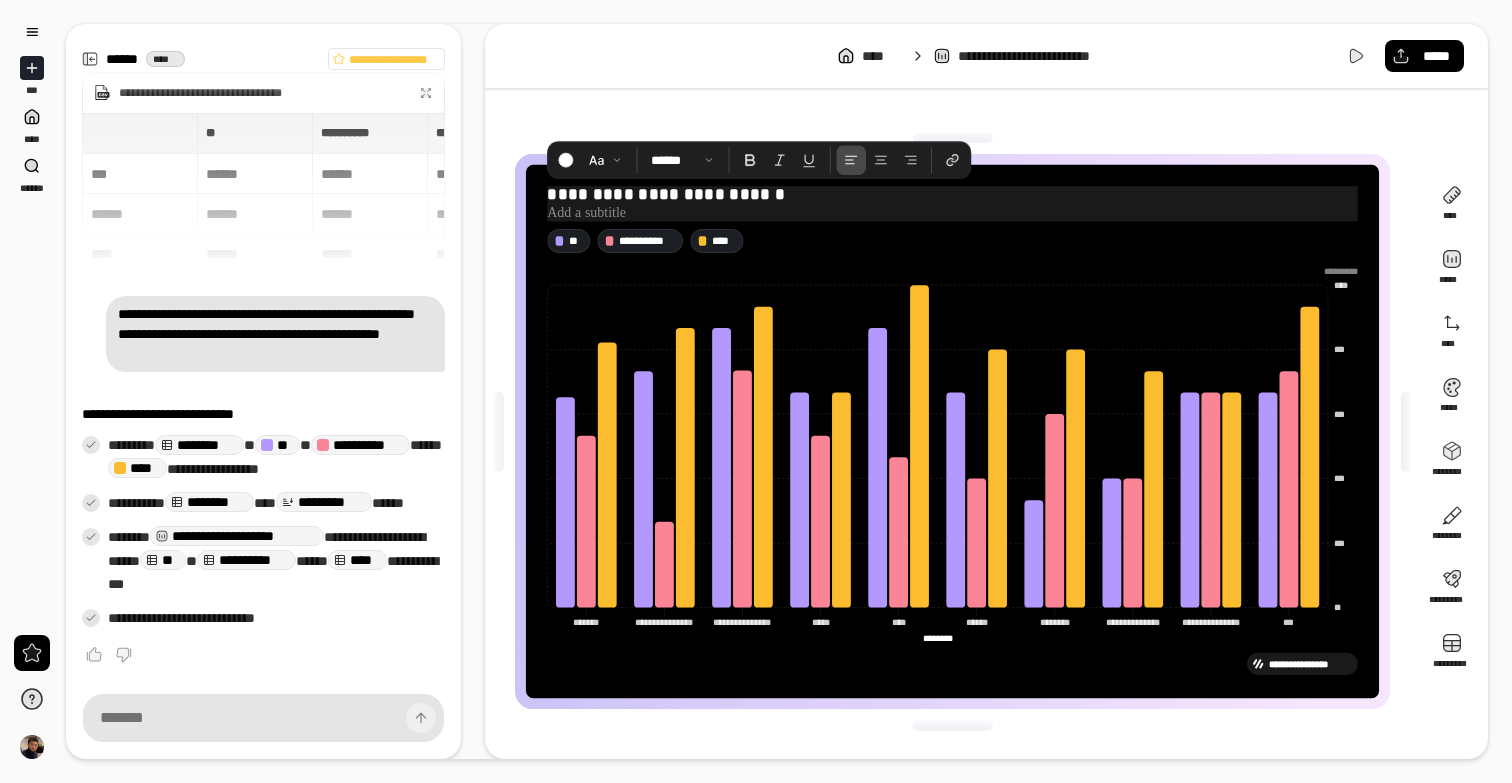 click at bounding box center (952, 213) 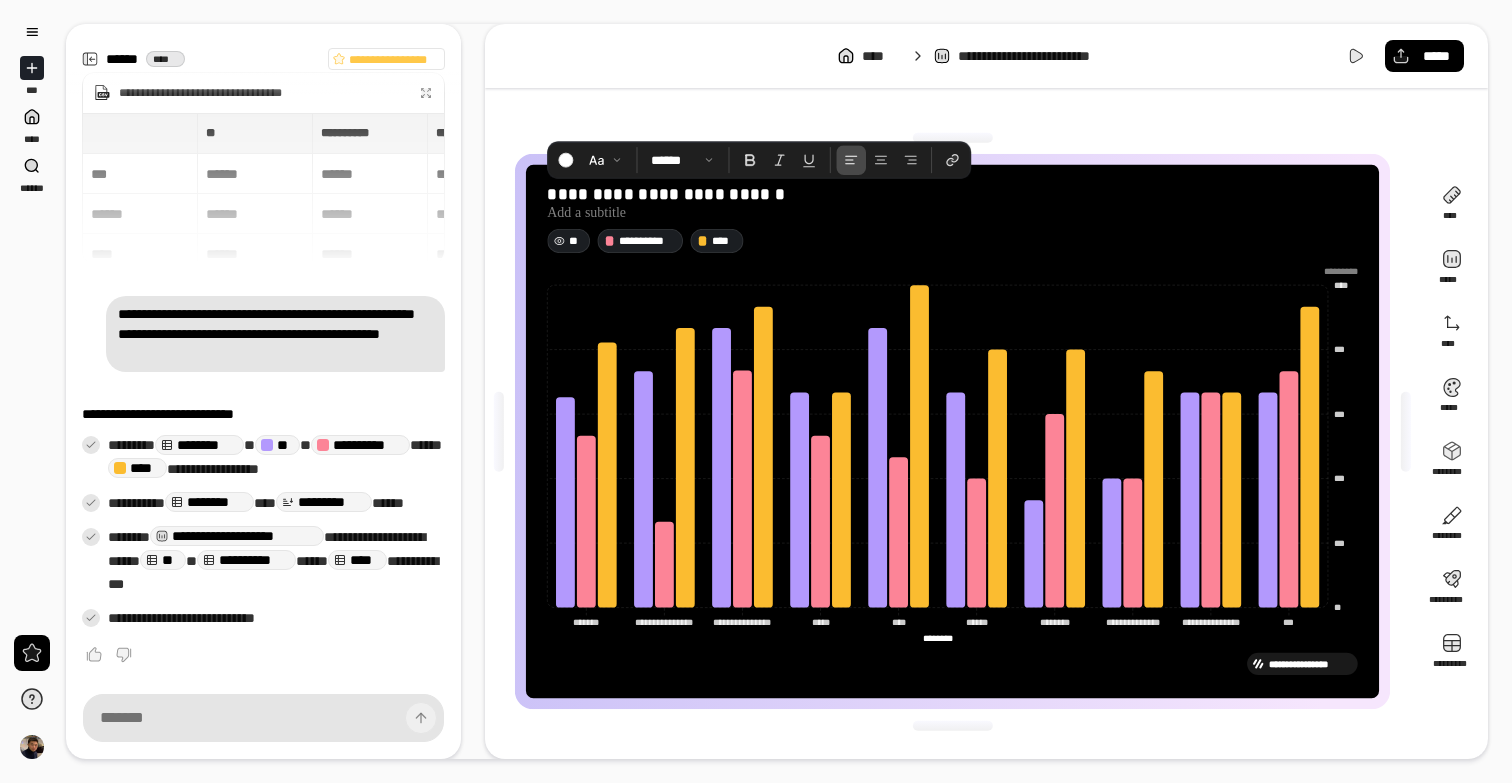 click on "**" at bounding box center [576, 241] 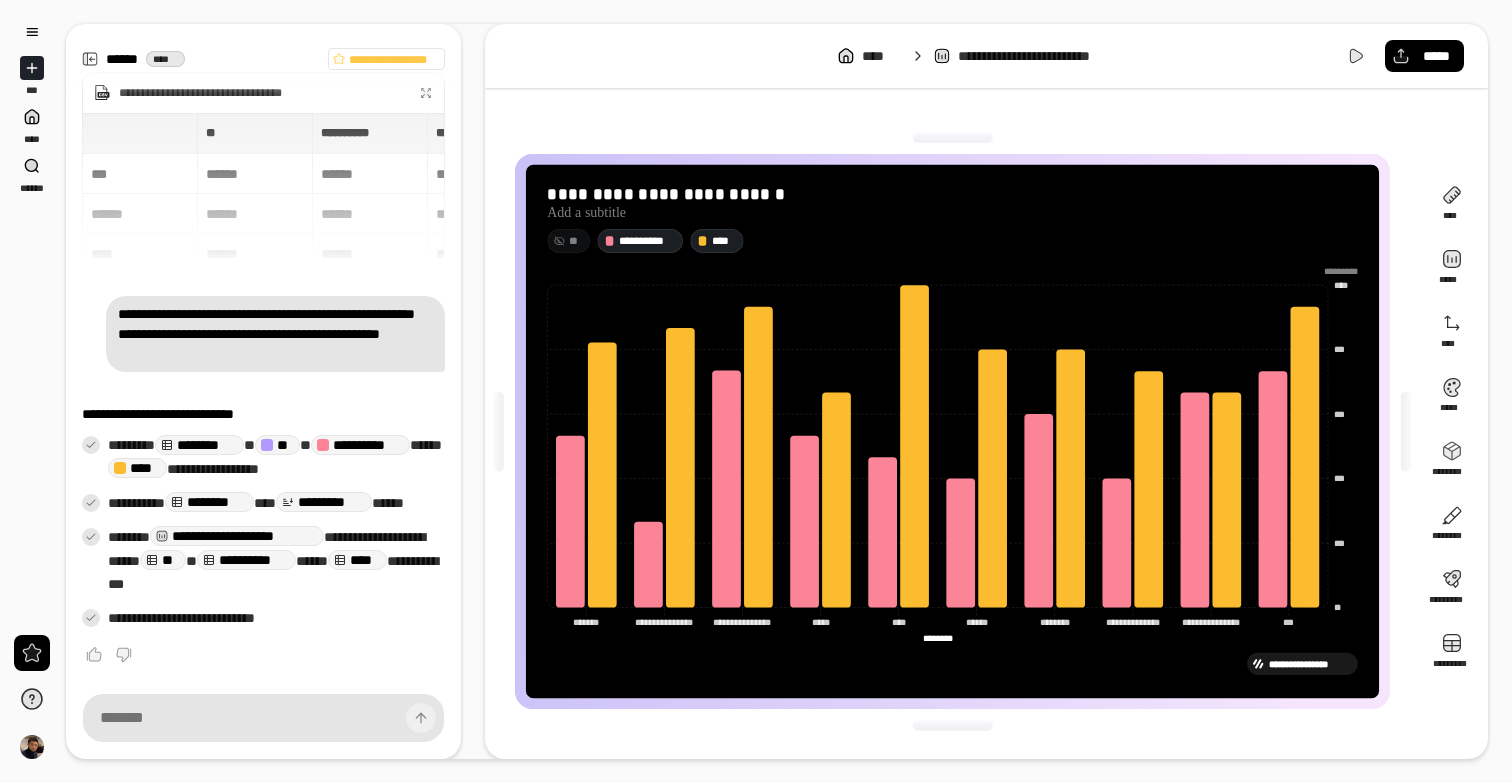 click on "**" at bounding box center [576, 241] 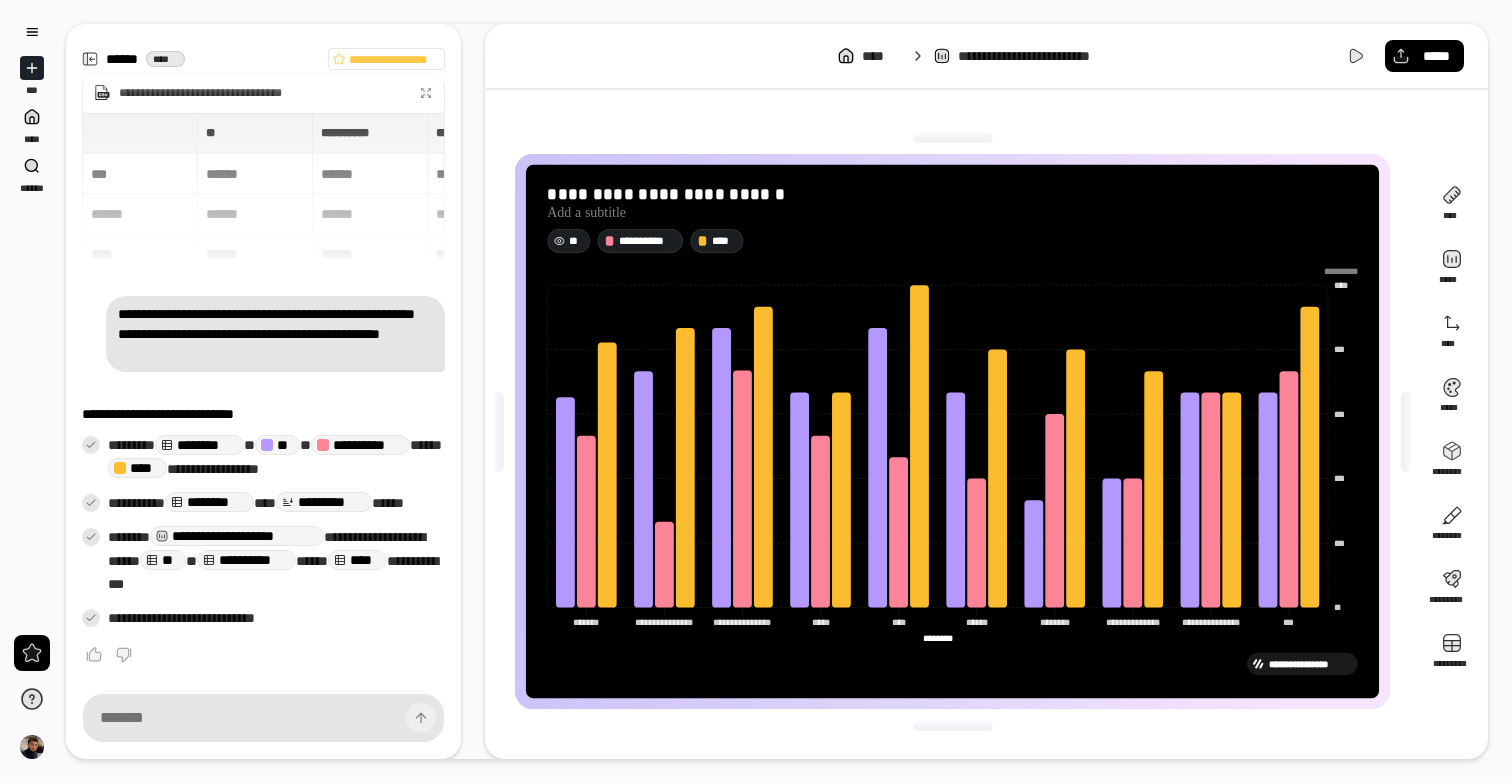 click on "**" at bounding box center (576, 241) 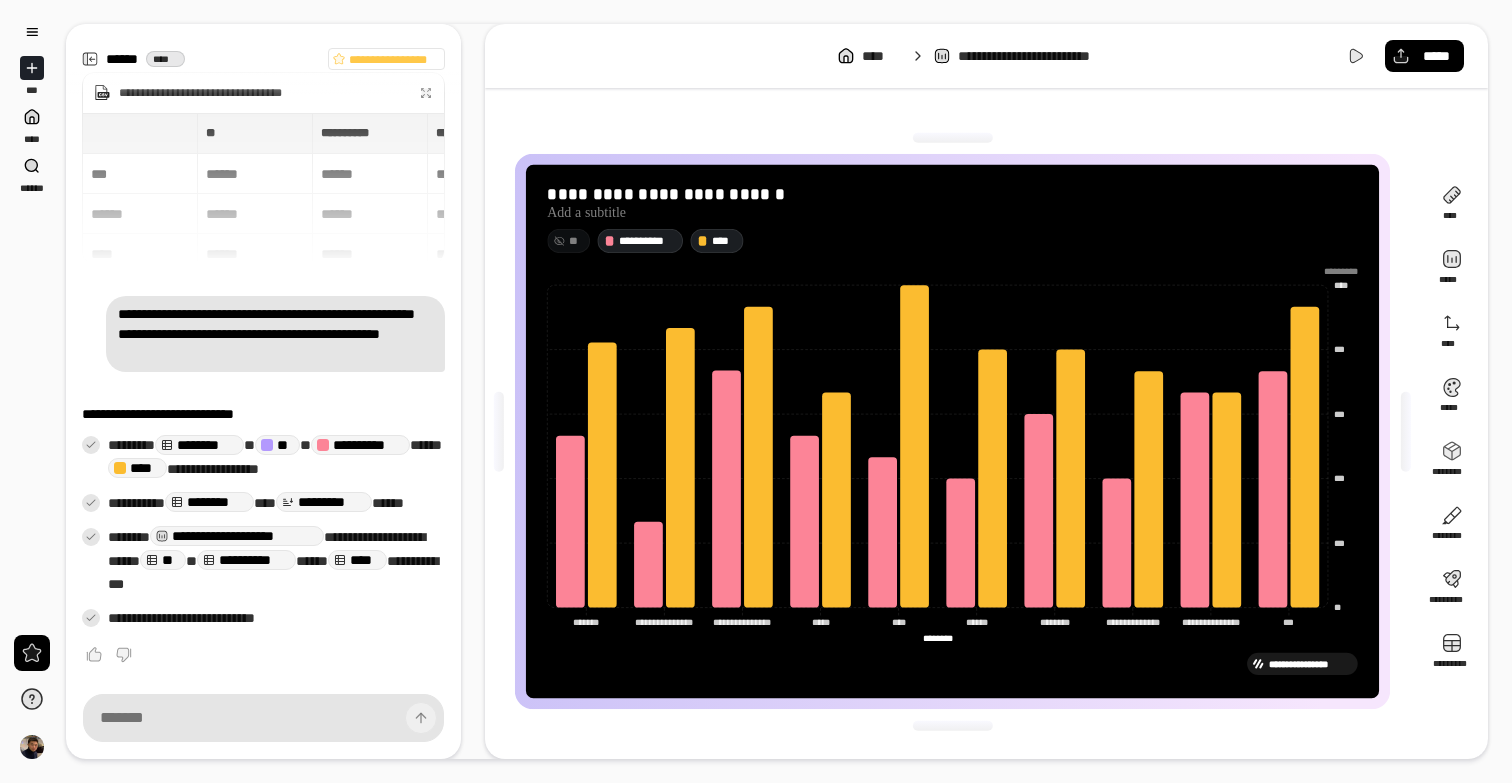 click on "**" at bounding box center [576, 241] 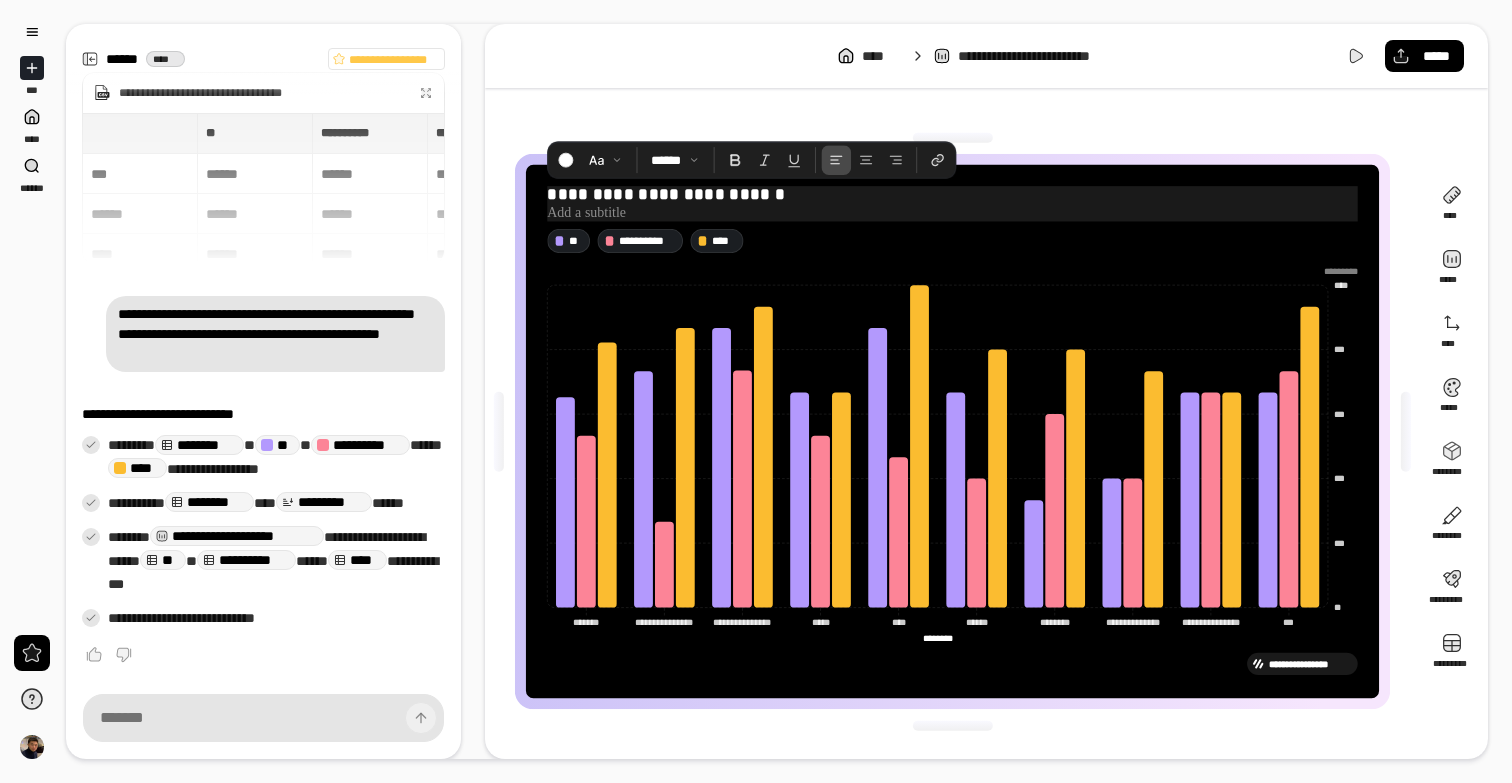 click at bounding box center (952, 213) 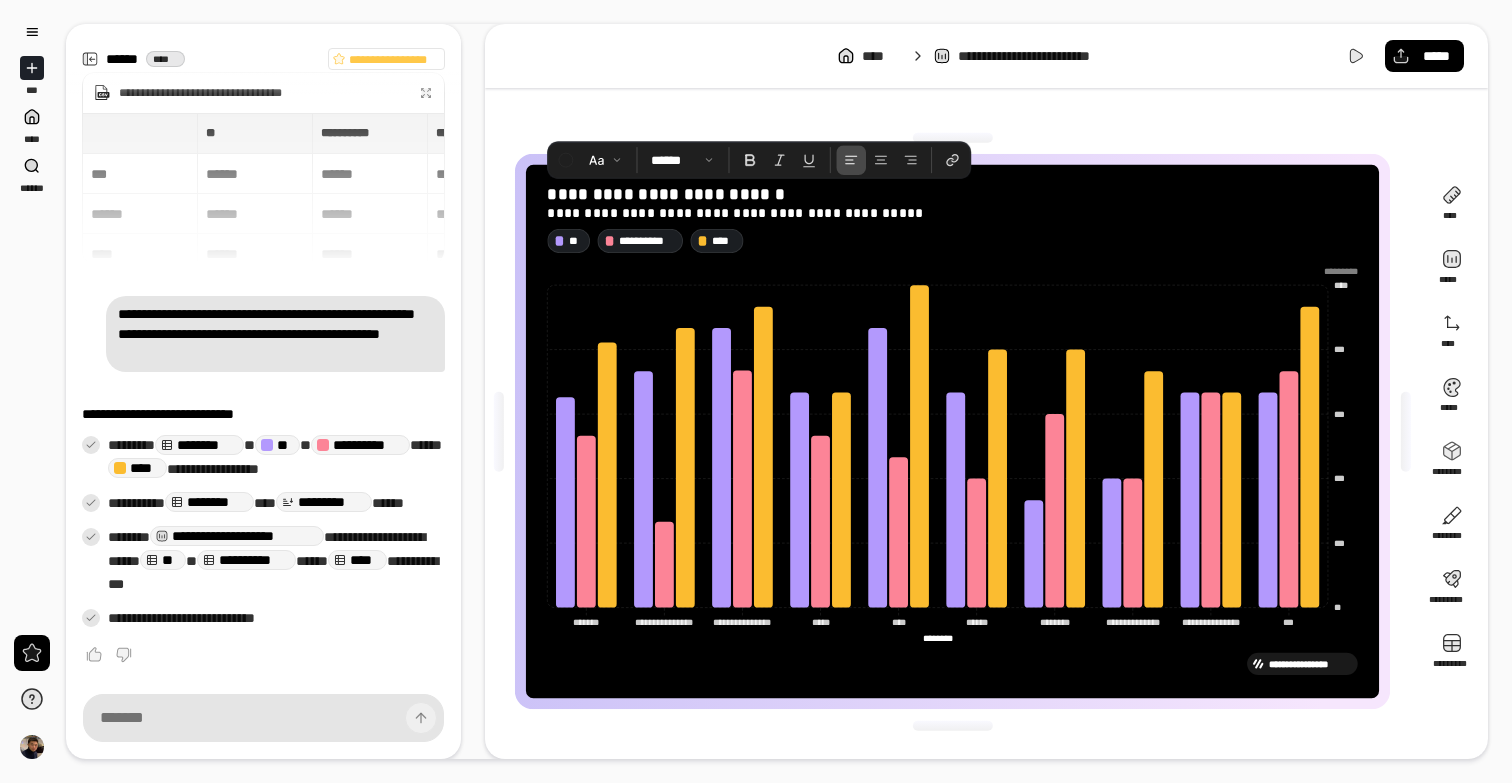 click on "**********" at bounding box center [952, 431] 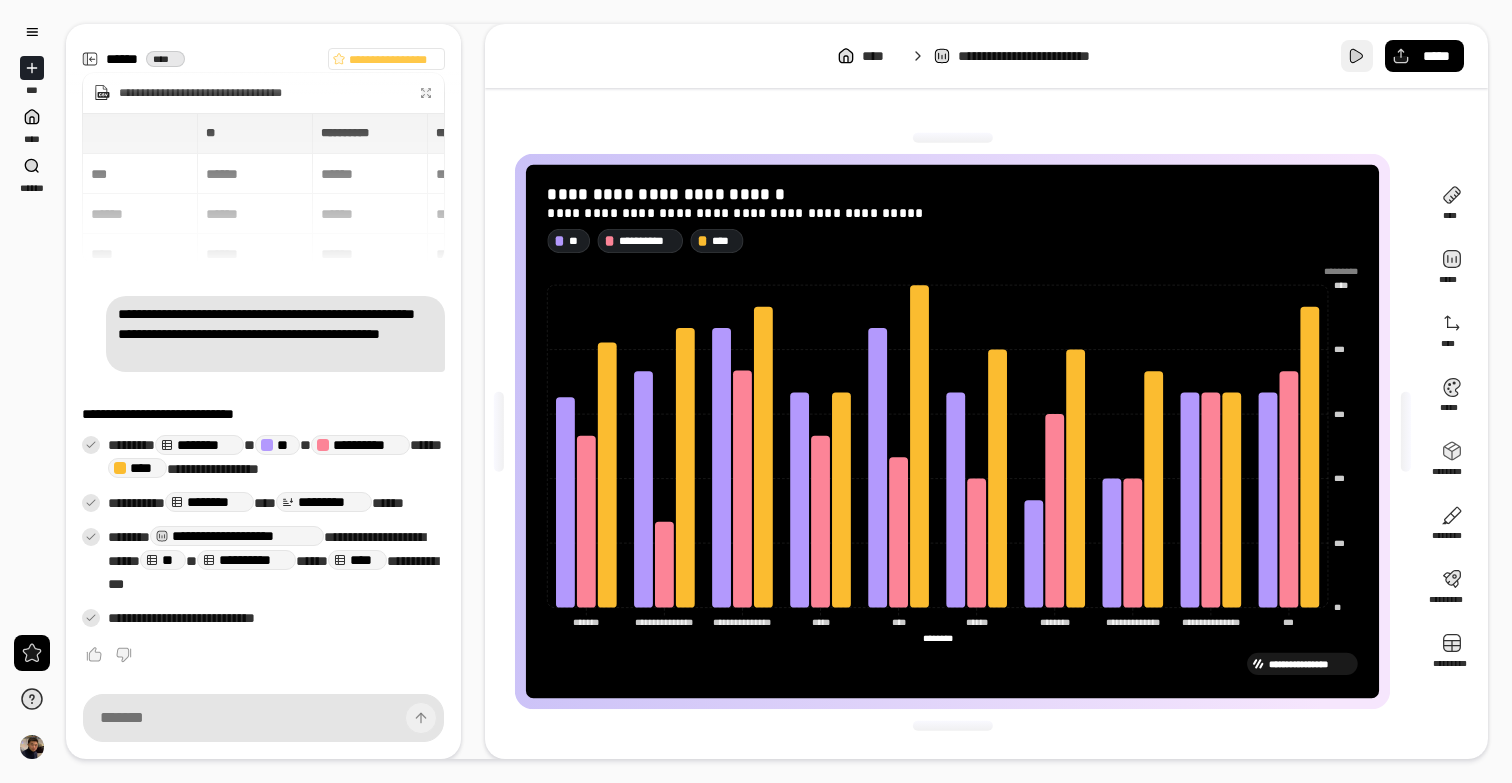 click at bounding box center (1357, 56) 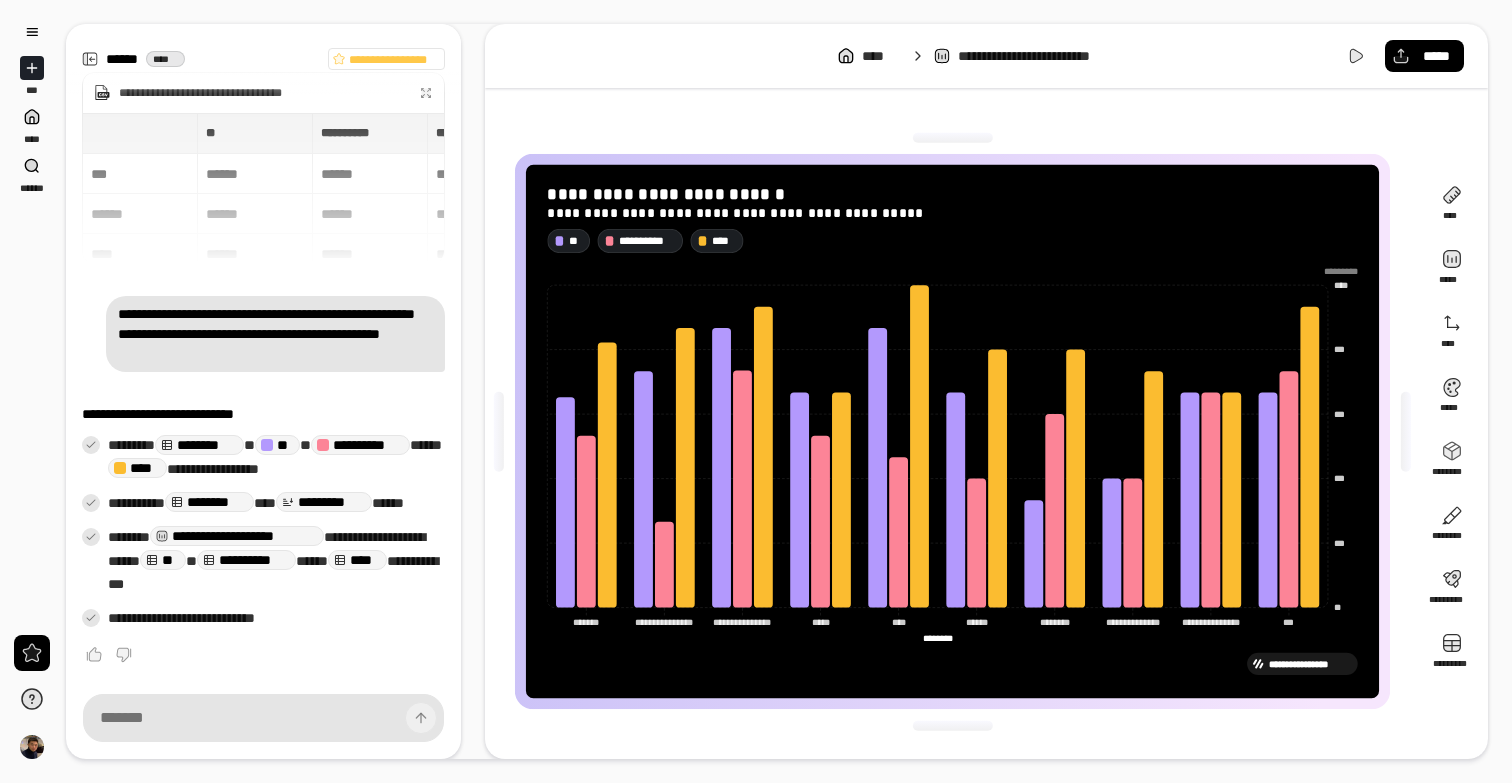 click 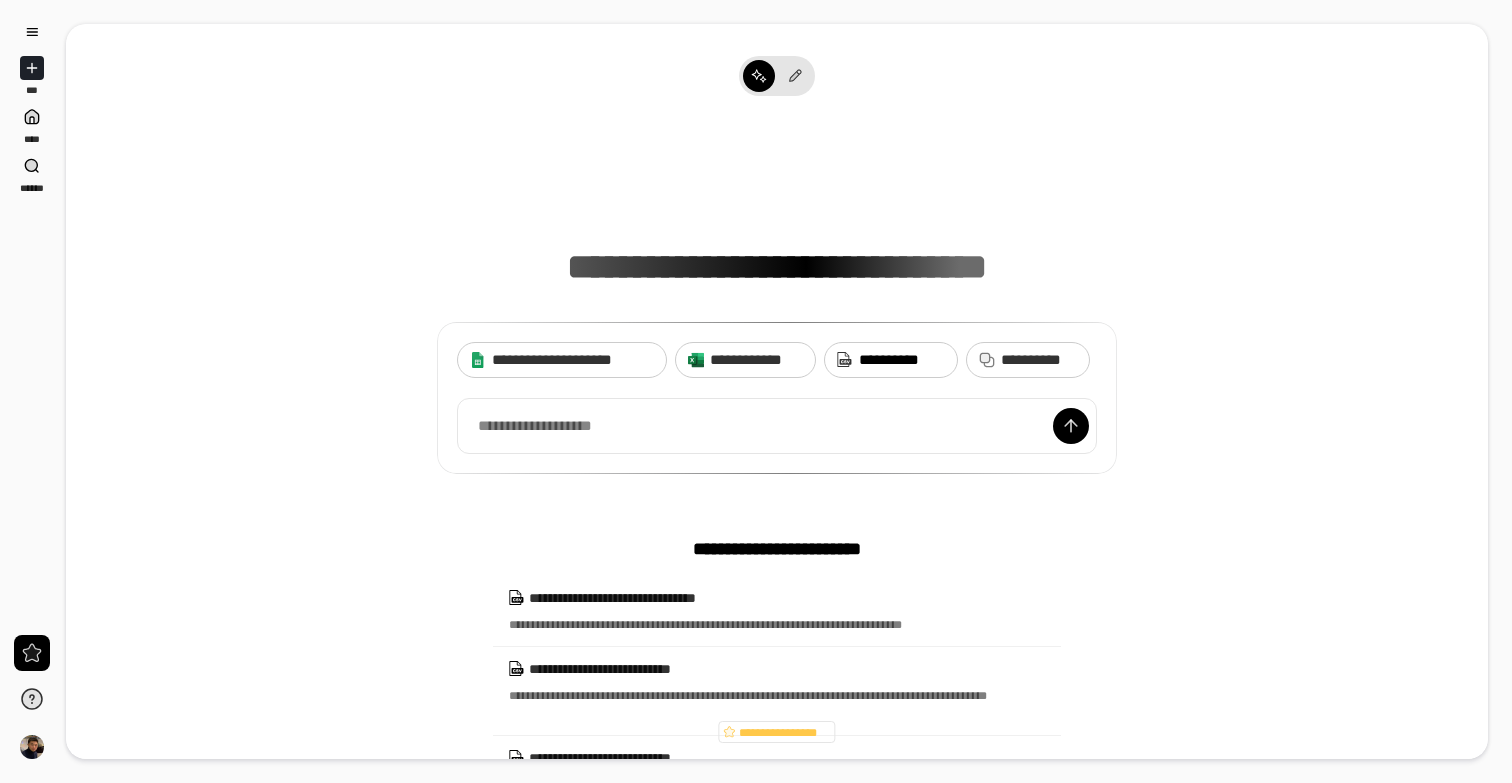 click on "**********" at bounding box center [902, 360] 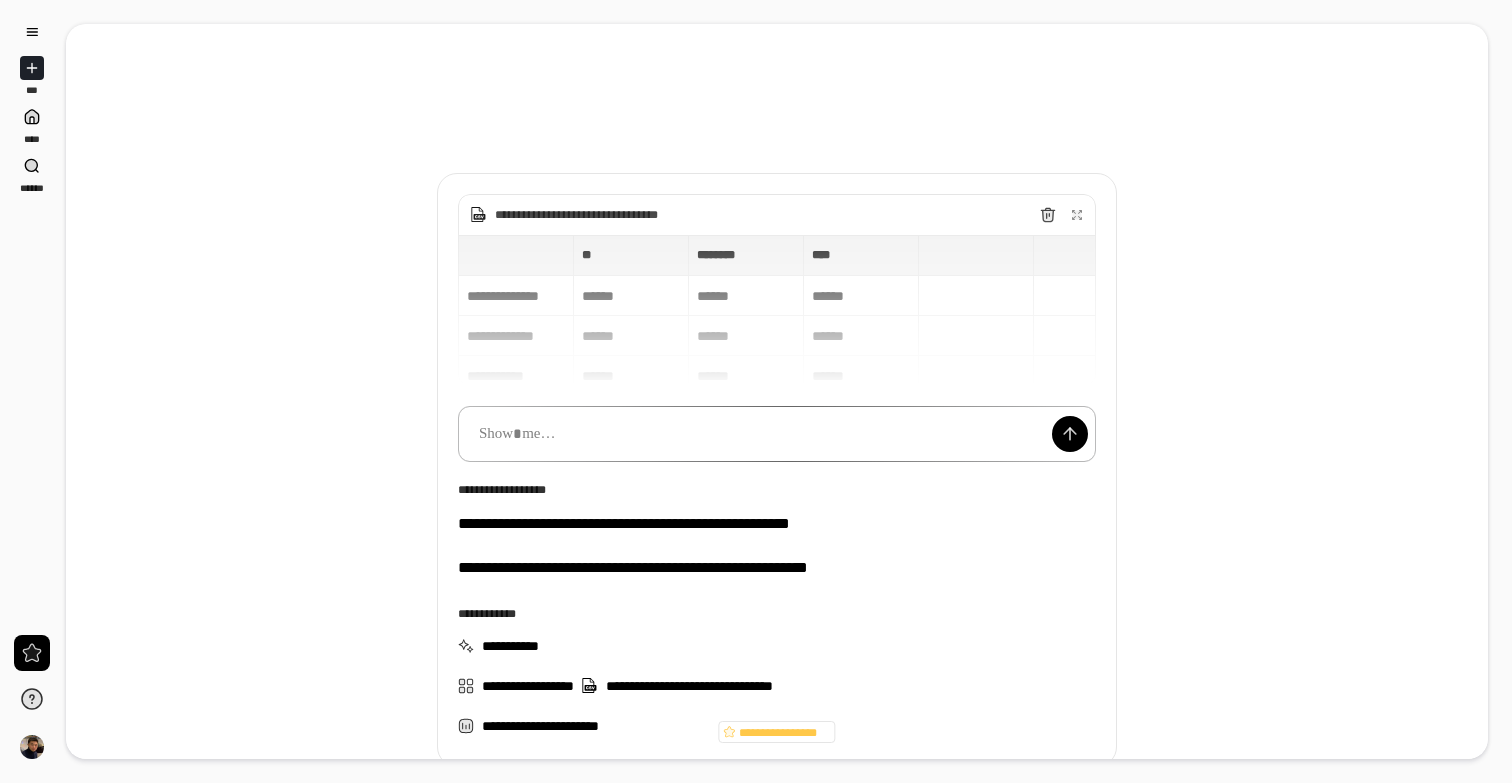 click at bounding box center [777, 434] 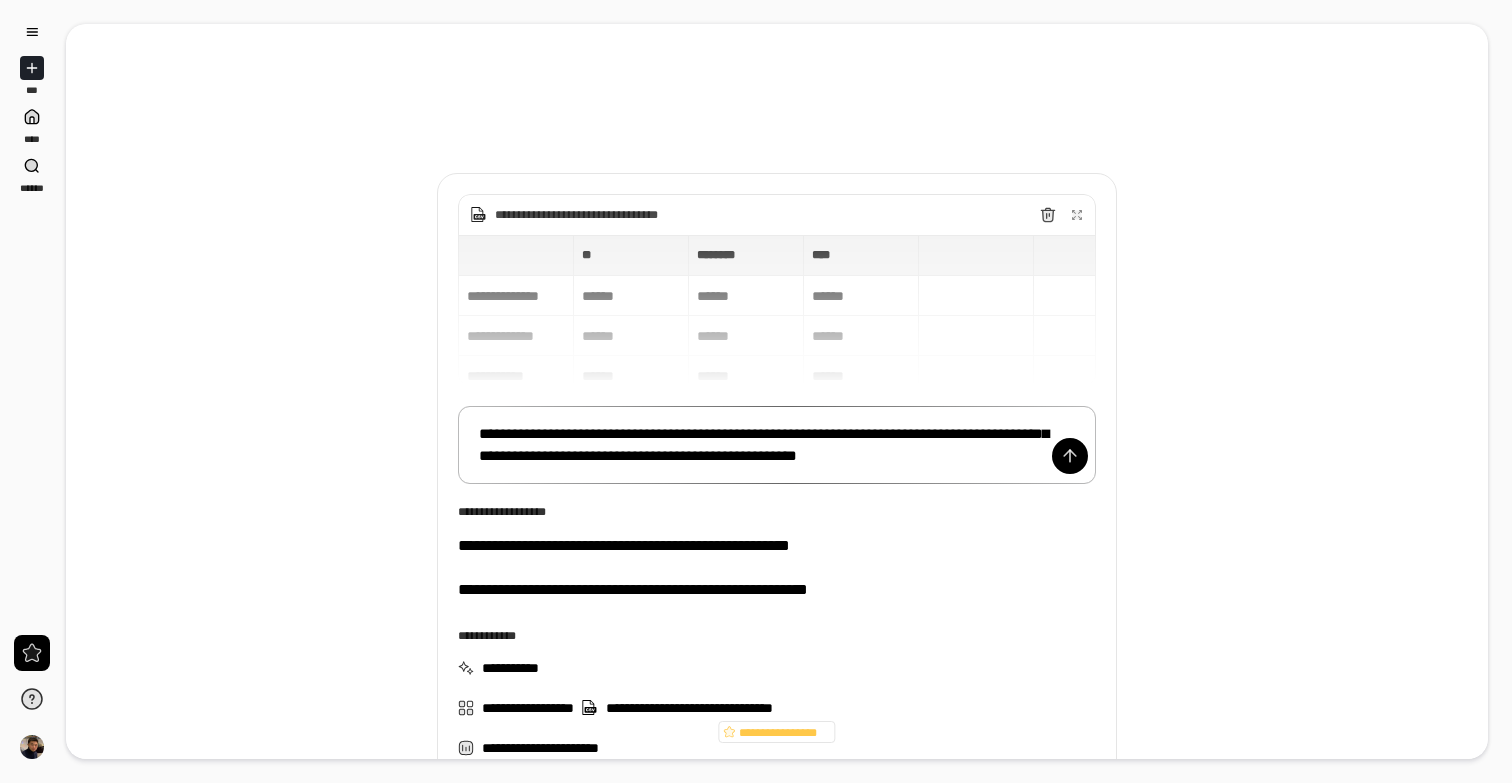 click on "**********" at bounding box center (777, 445) 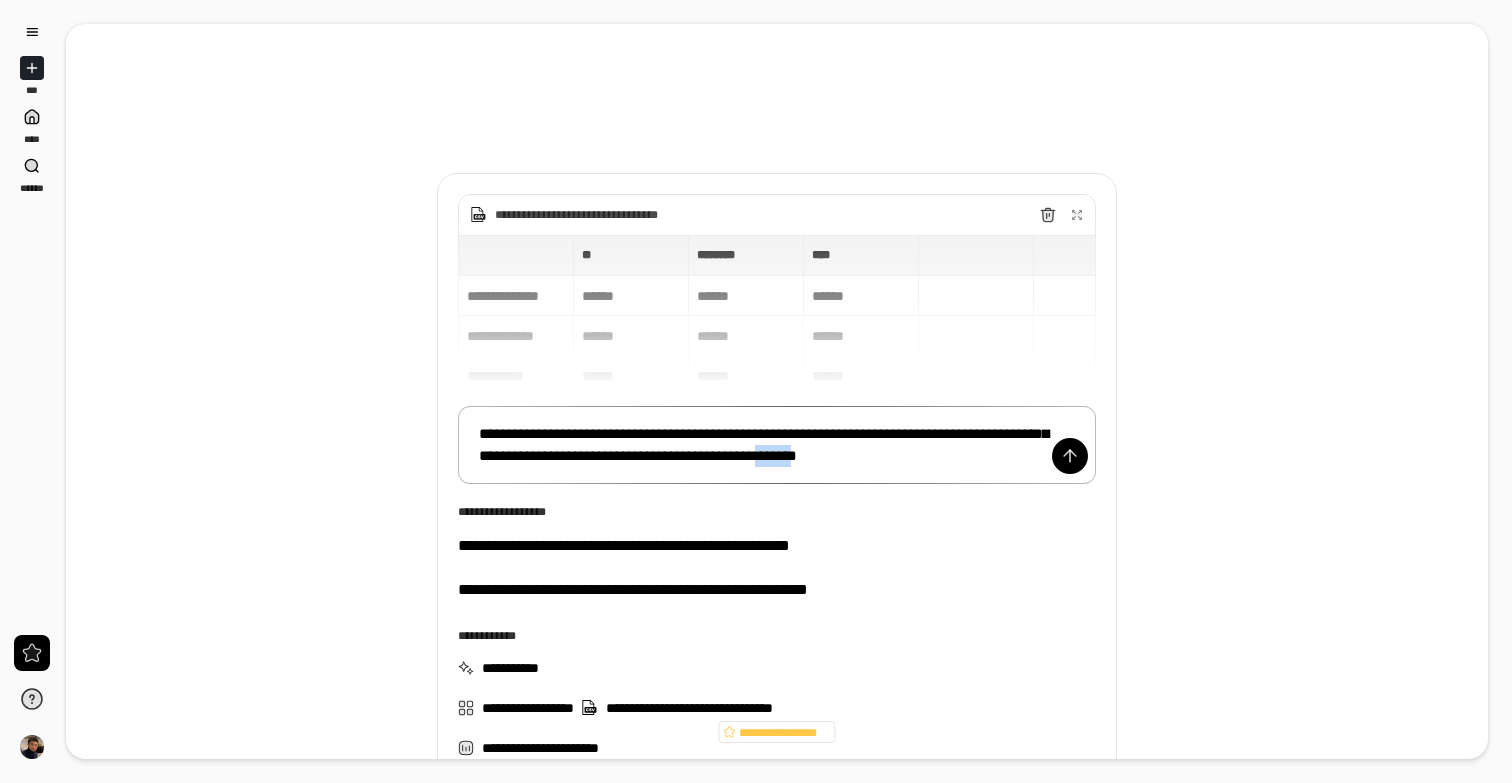 click on "**********" at bounding box center [777, 445] 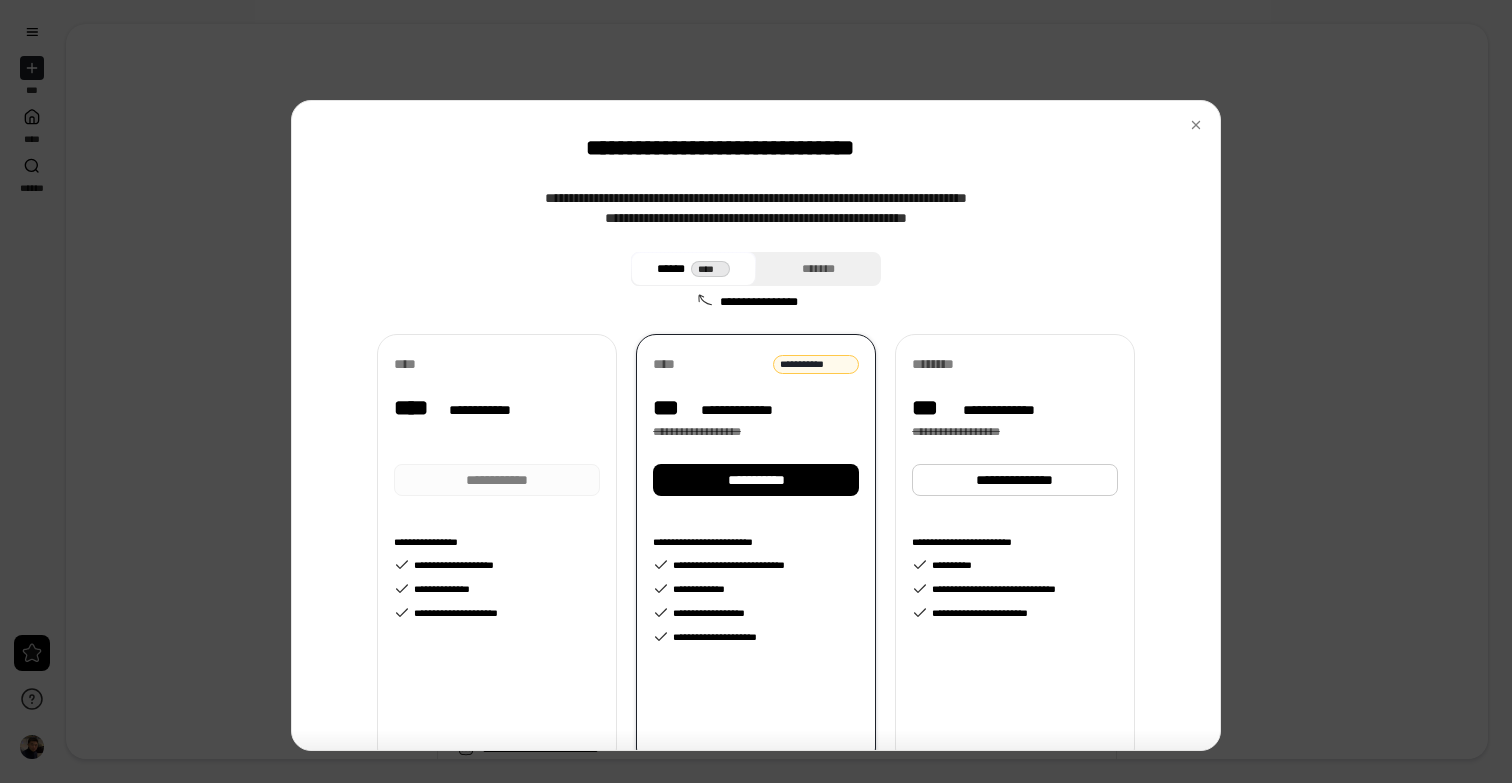 click on "**********" at bounding box center (497, 429) 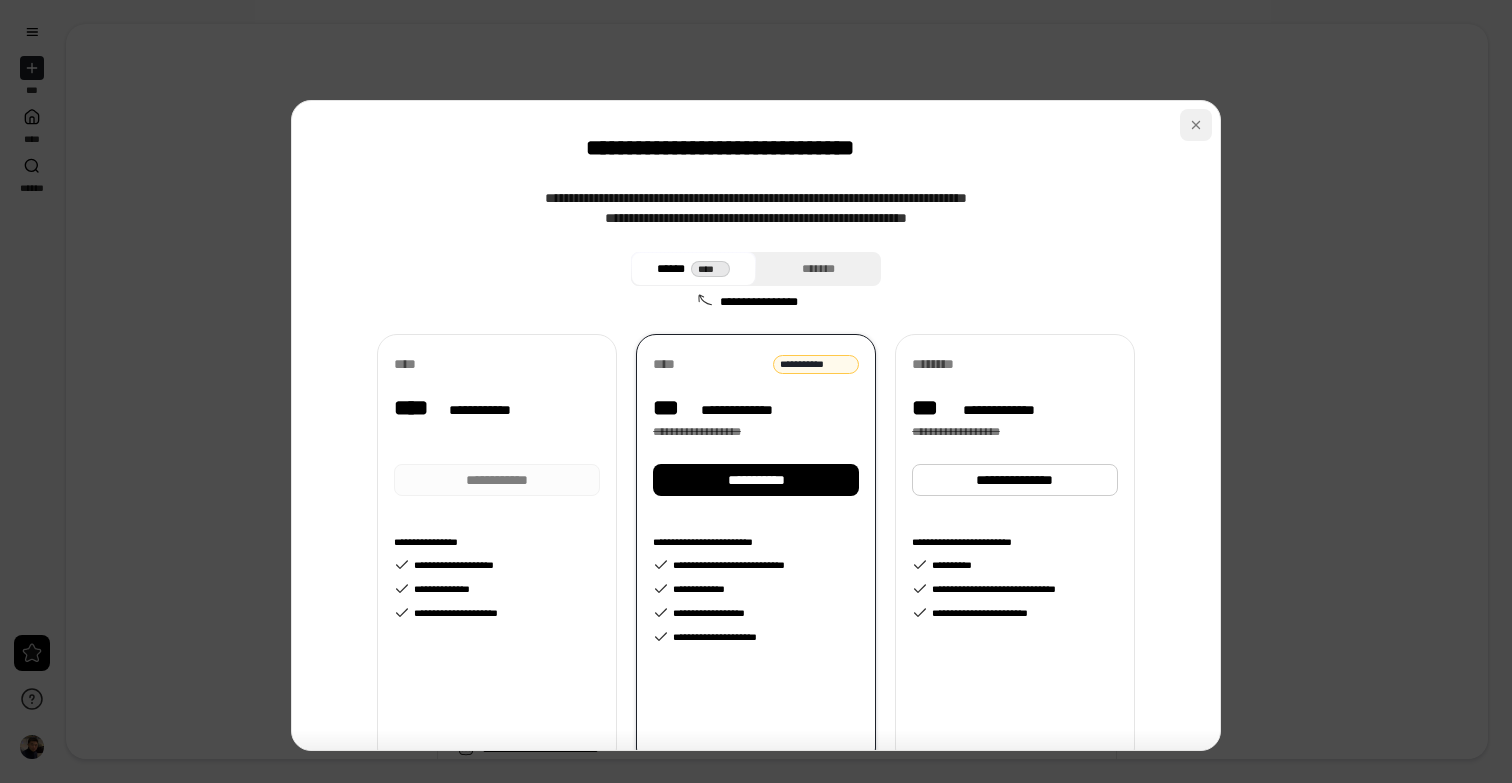 click at bounding box center (1196, 125) 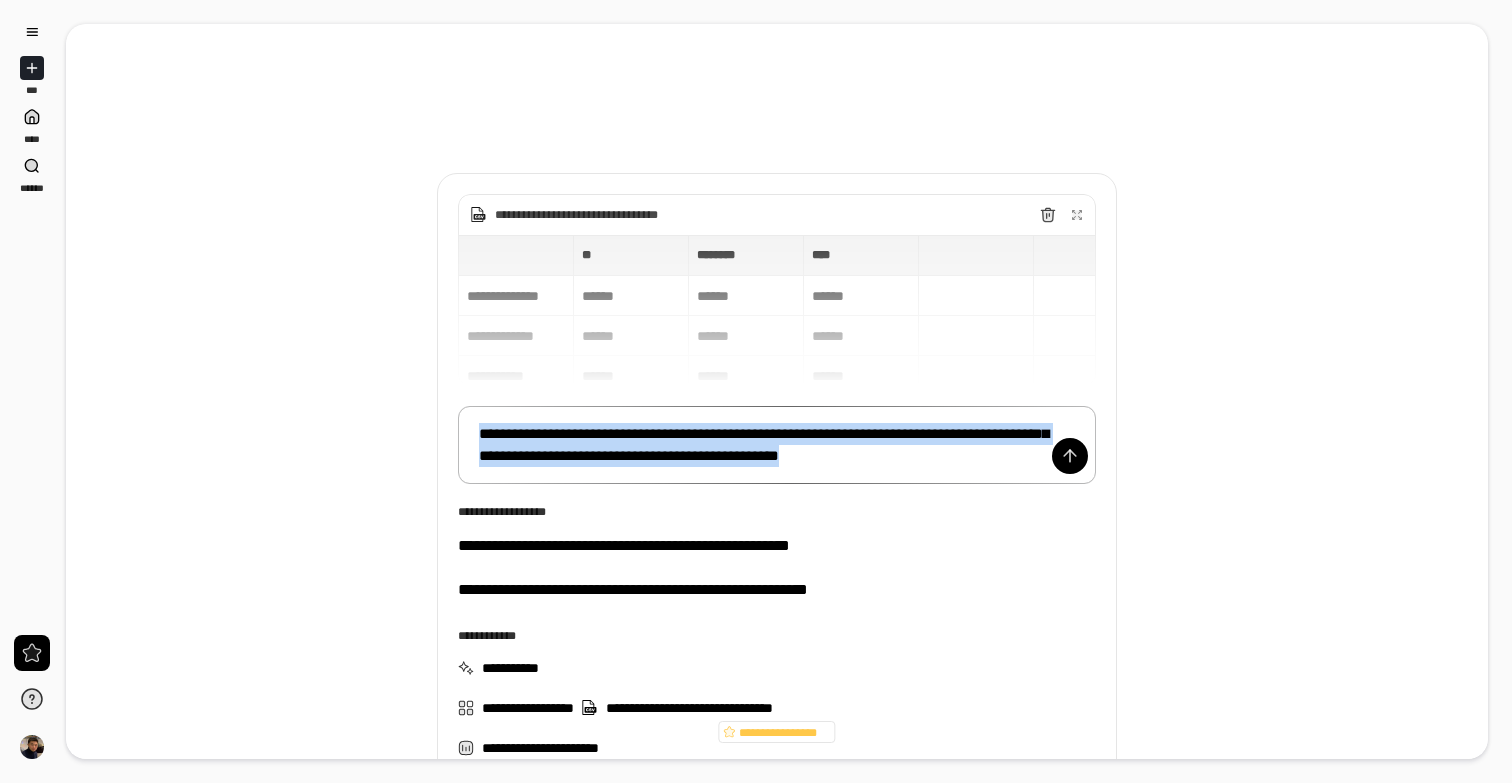 drag, startPoint x: 968, startPoint y: 462, endPoint x: 473, endPoint y: 427, distance: 496.23584 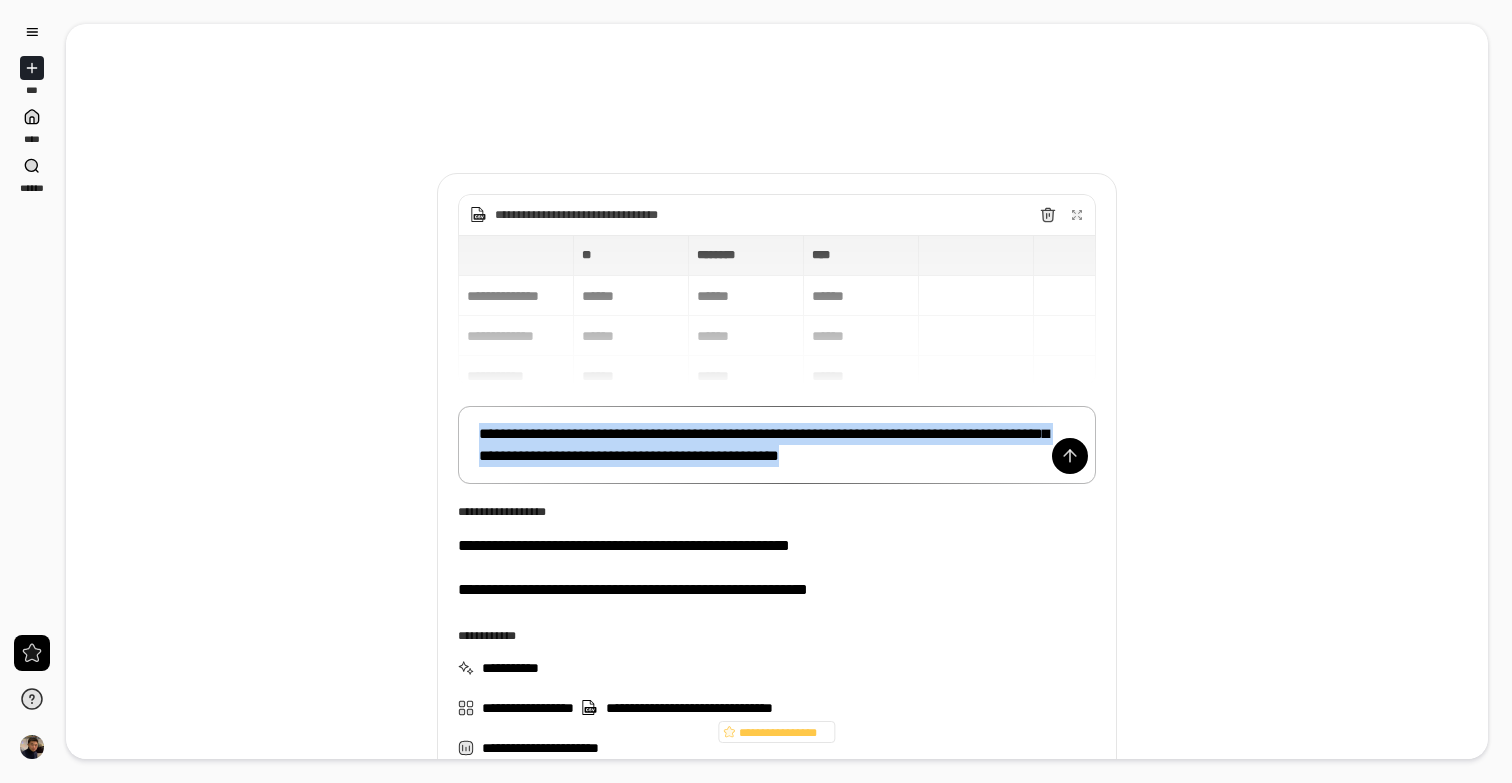 click on "**********" at bounding box center [777, 445] 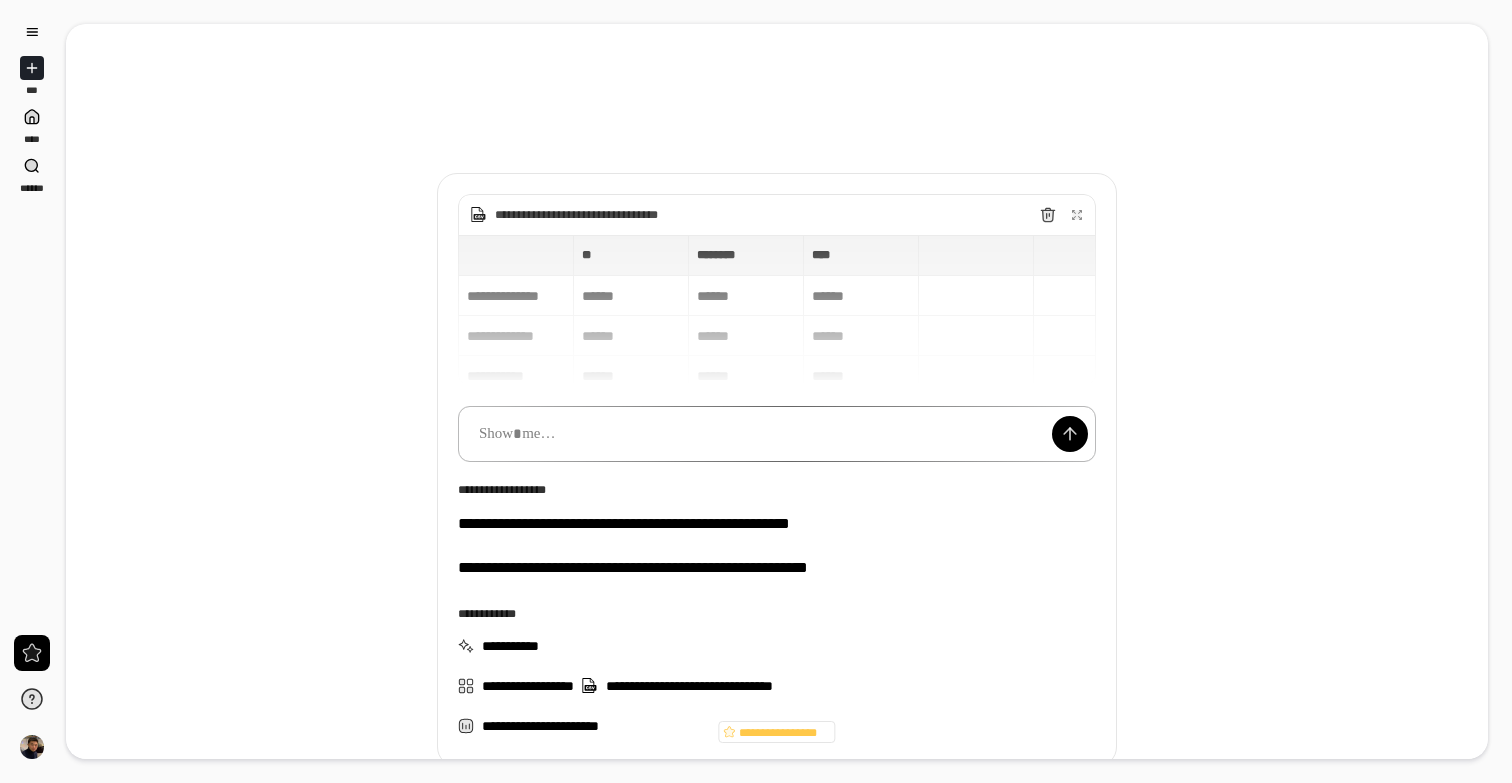 scroll, scrollTop: 127, scrollLeft: 0, axis: vertical 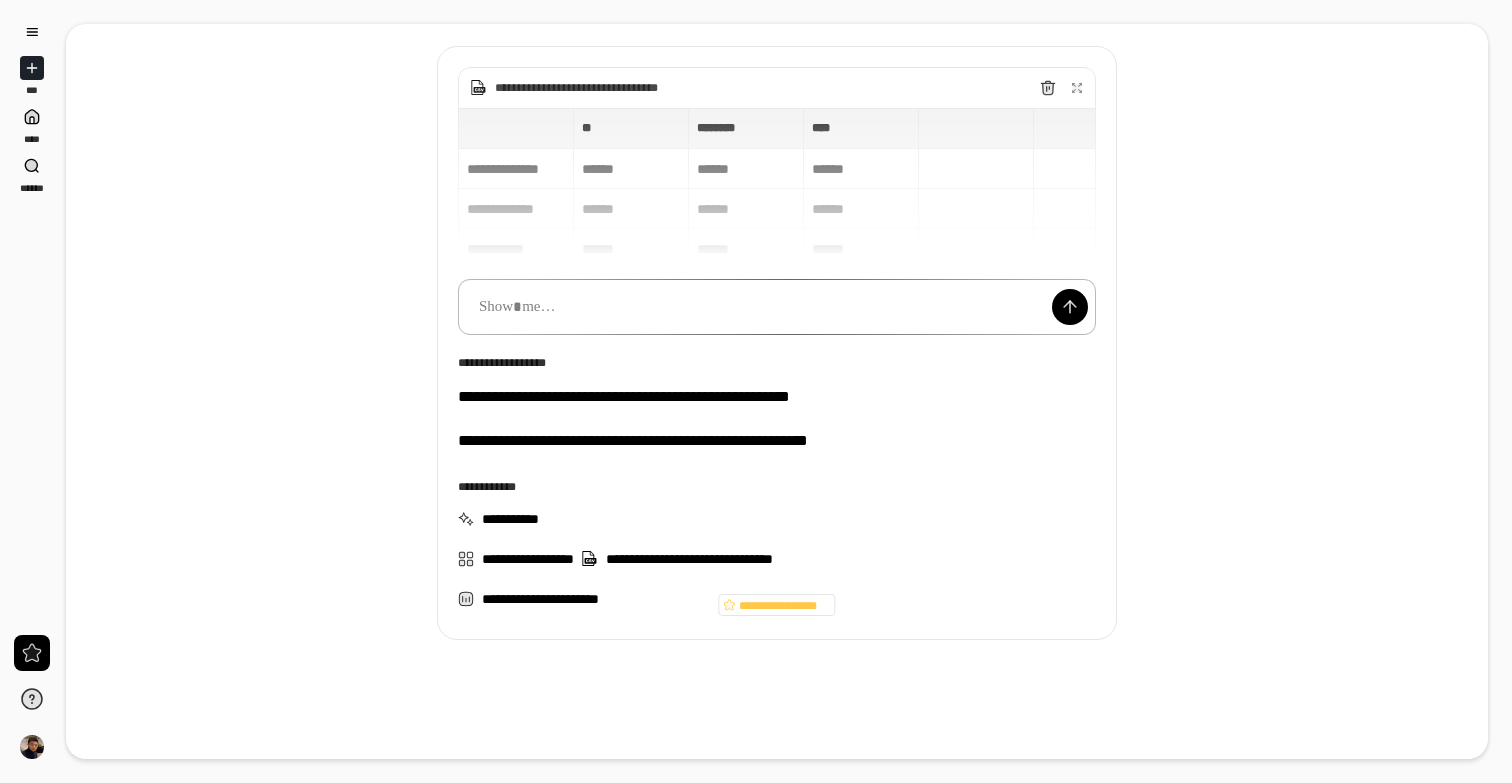 click at bounding box center [777, 307] 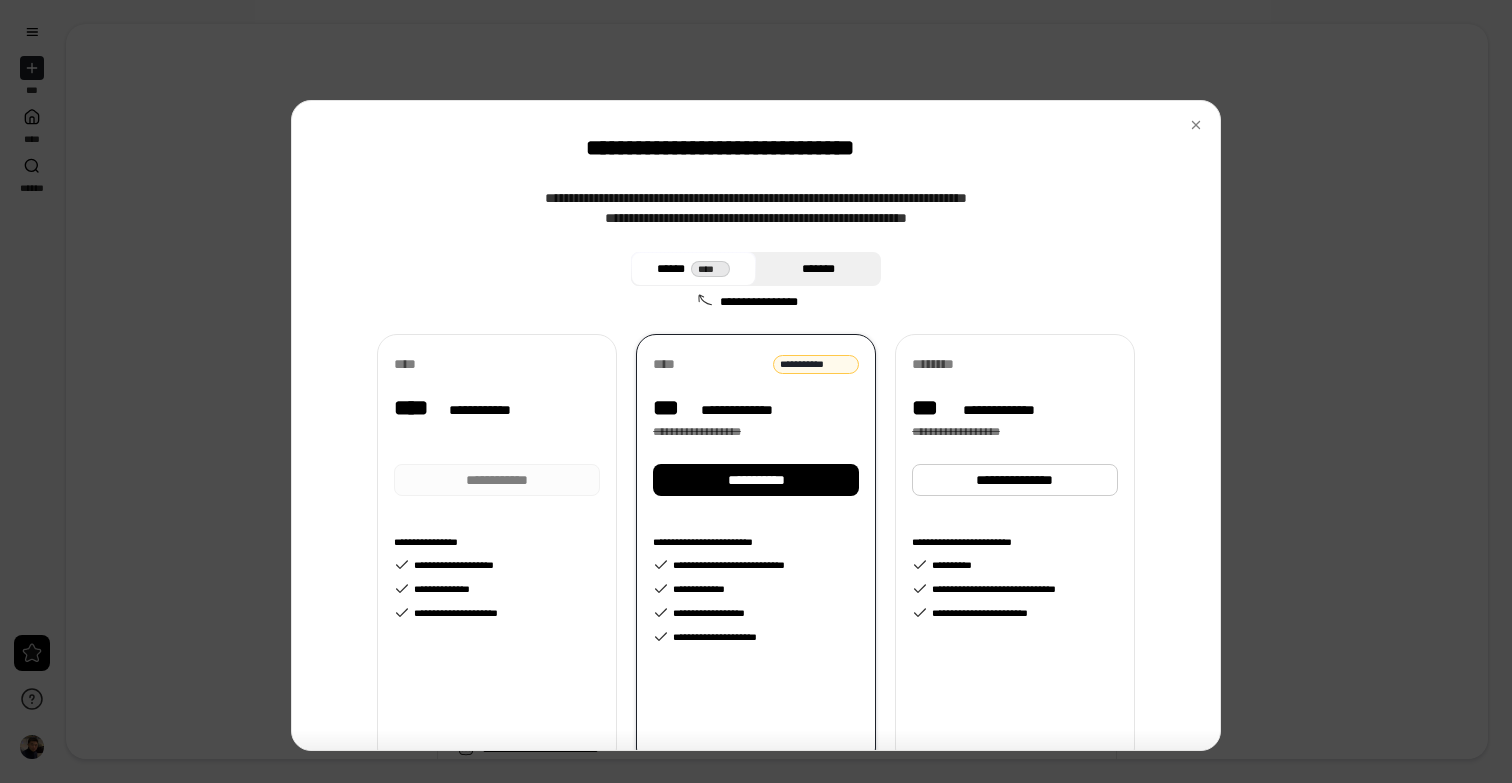 click on "*******" at bounding box center (818, 269) 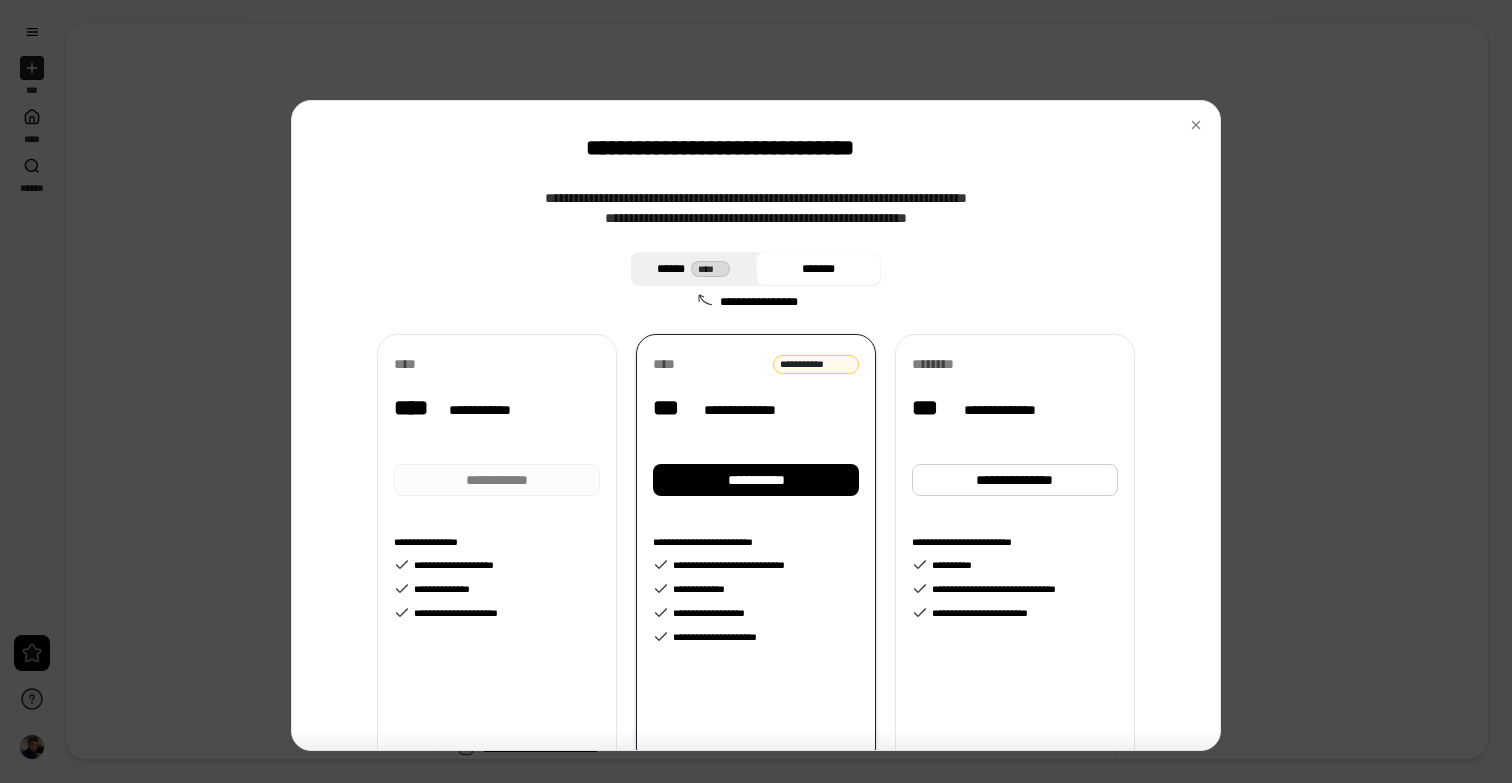 click on "****** ****" at bounding box center [693, 269] 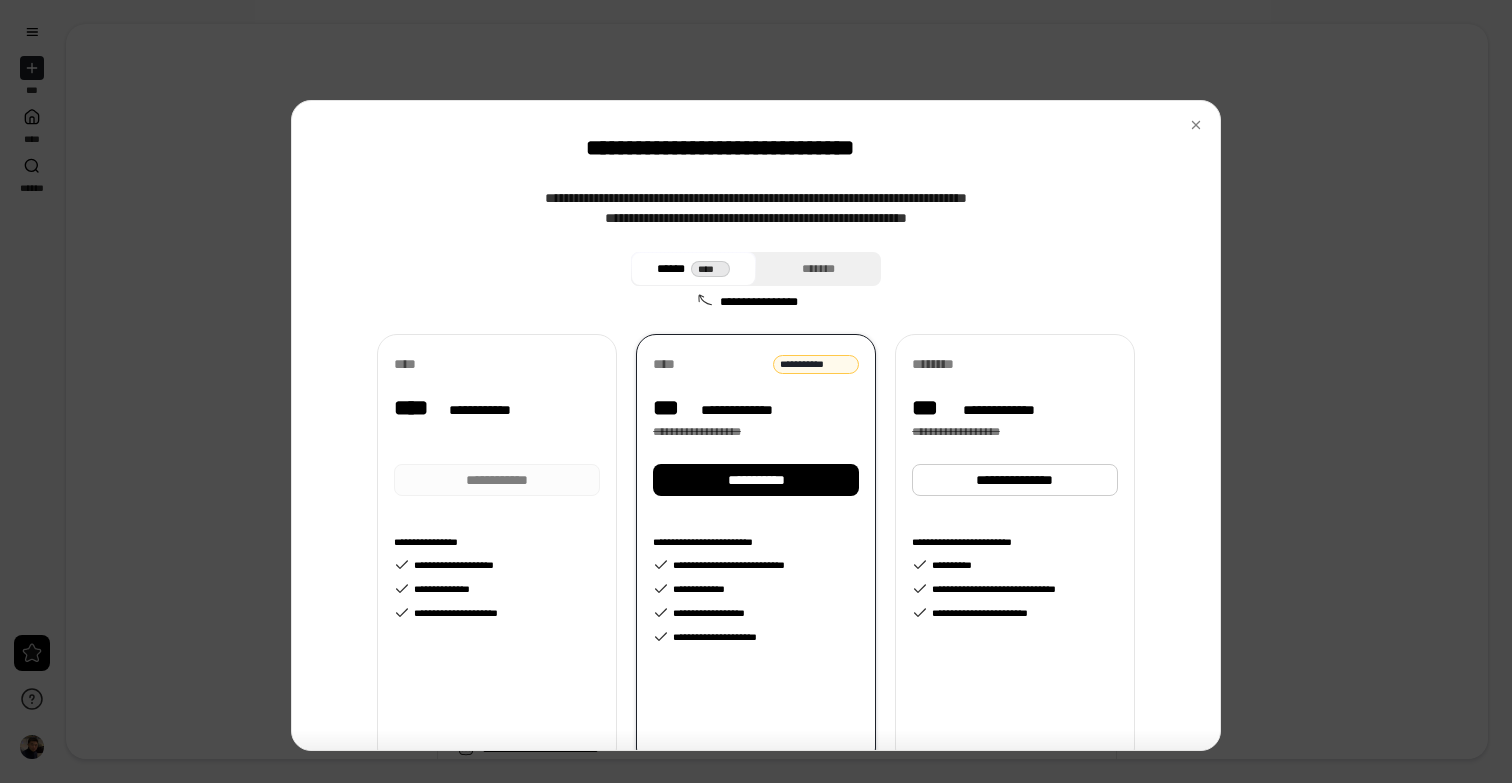 click on "**********" at bounding box center (497, 429) 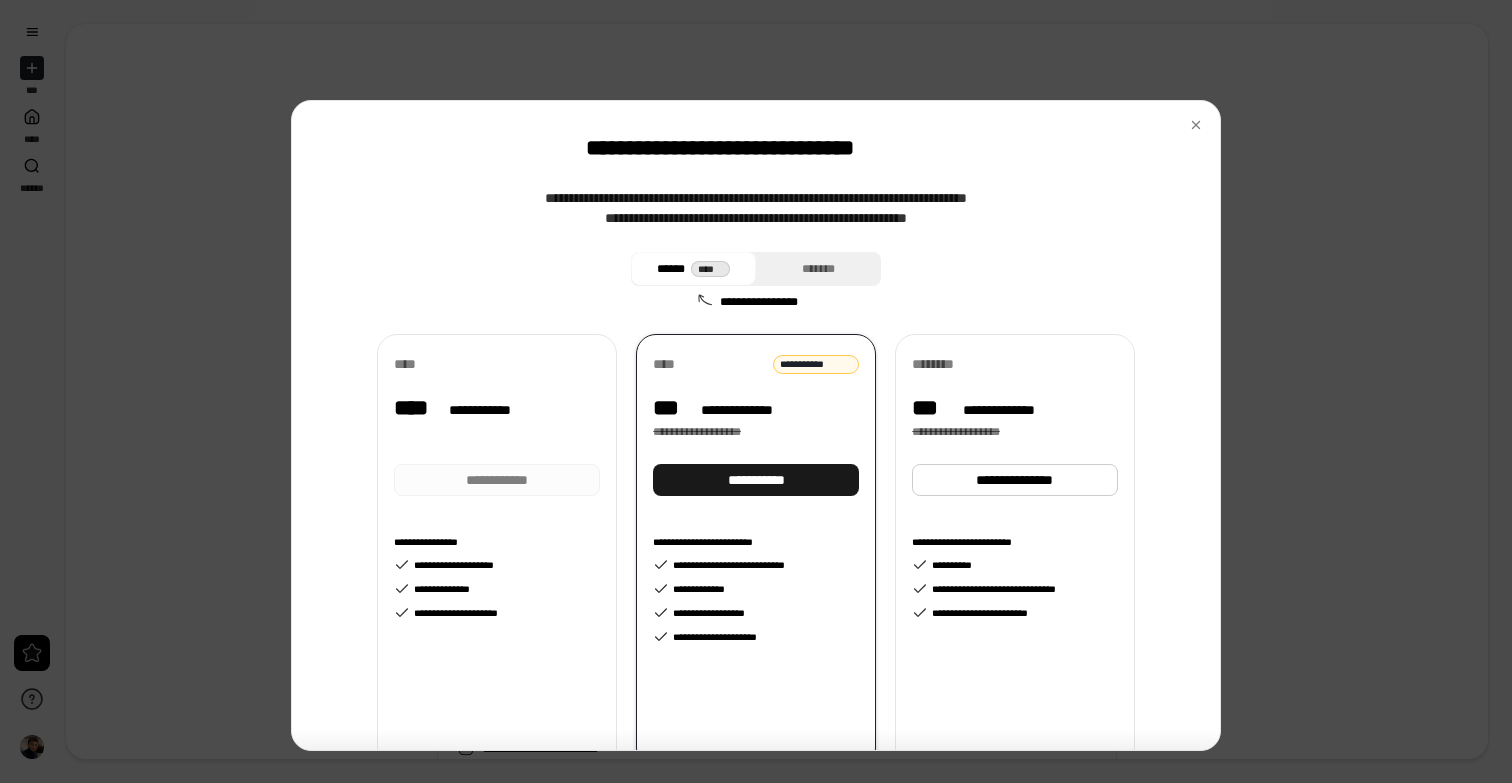 click on "**********" at bounding box center [756, 480] 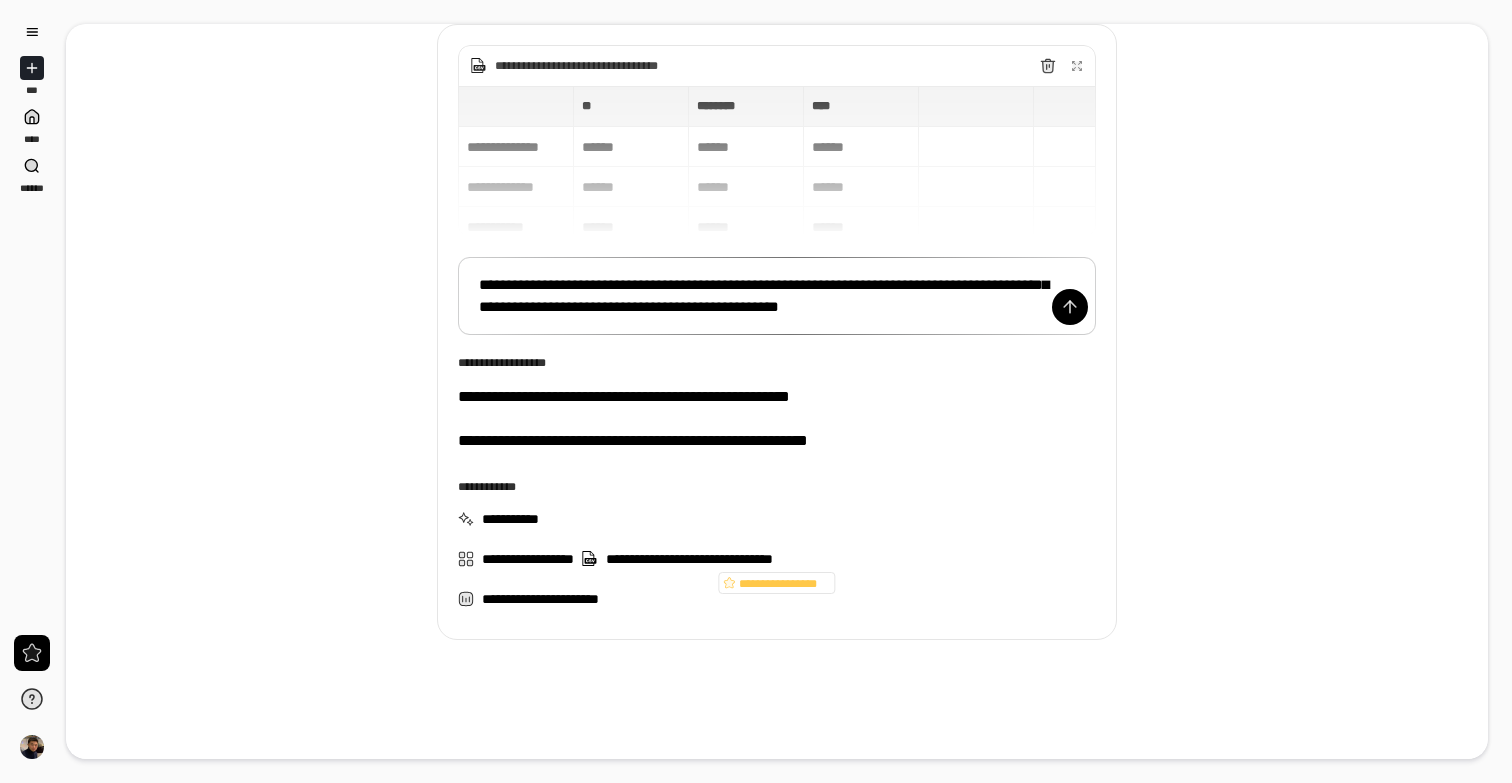 scroll, scrollTop: 0, scrollLeft: 0, axis: both 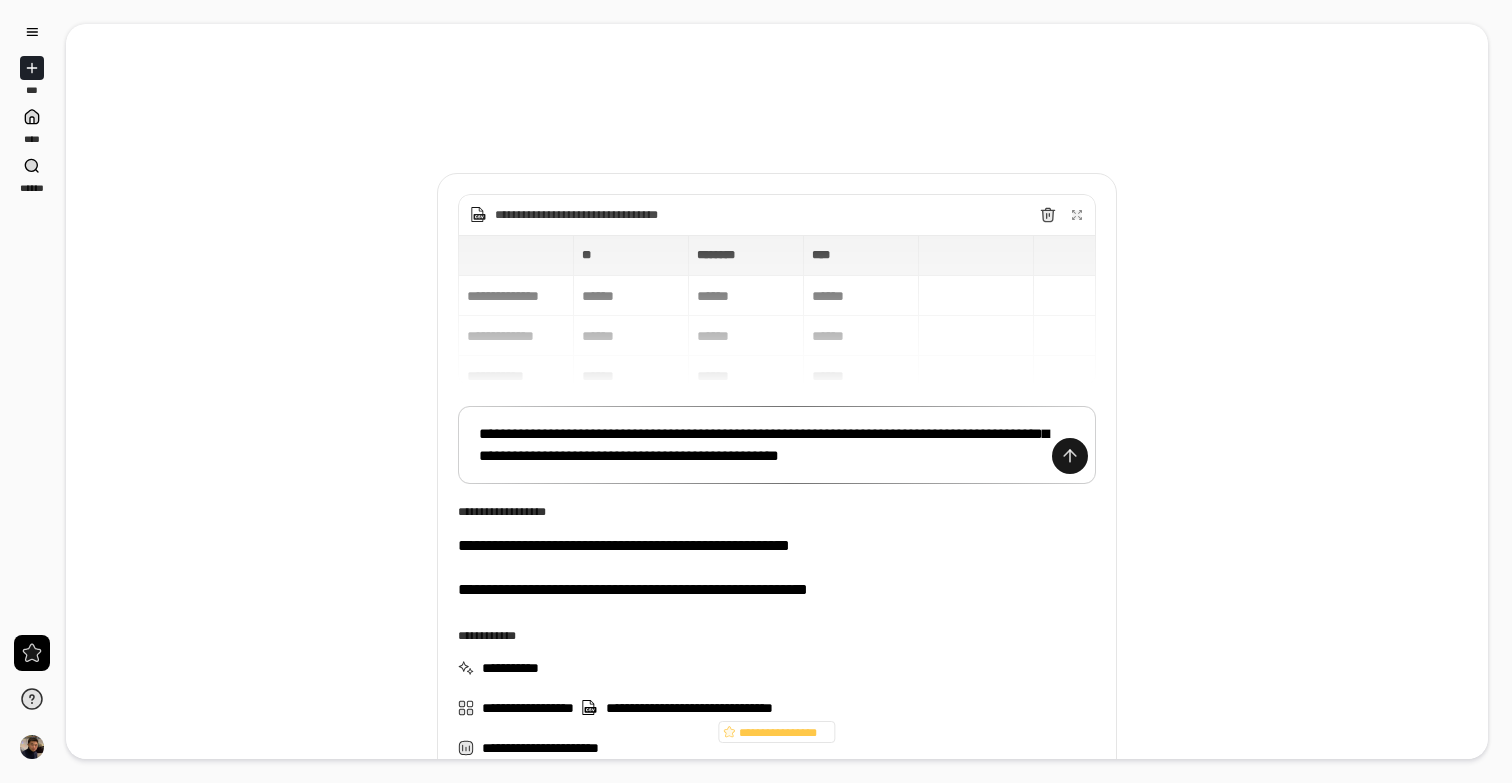 click at bounding box center [1070, 456] 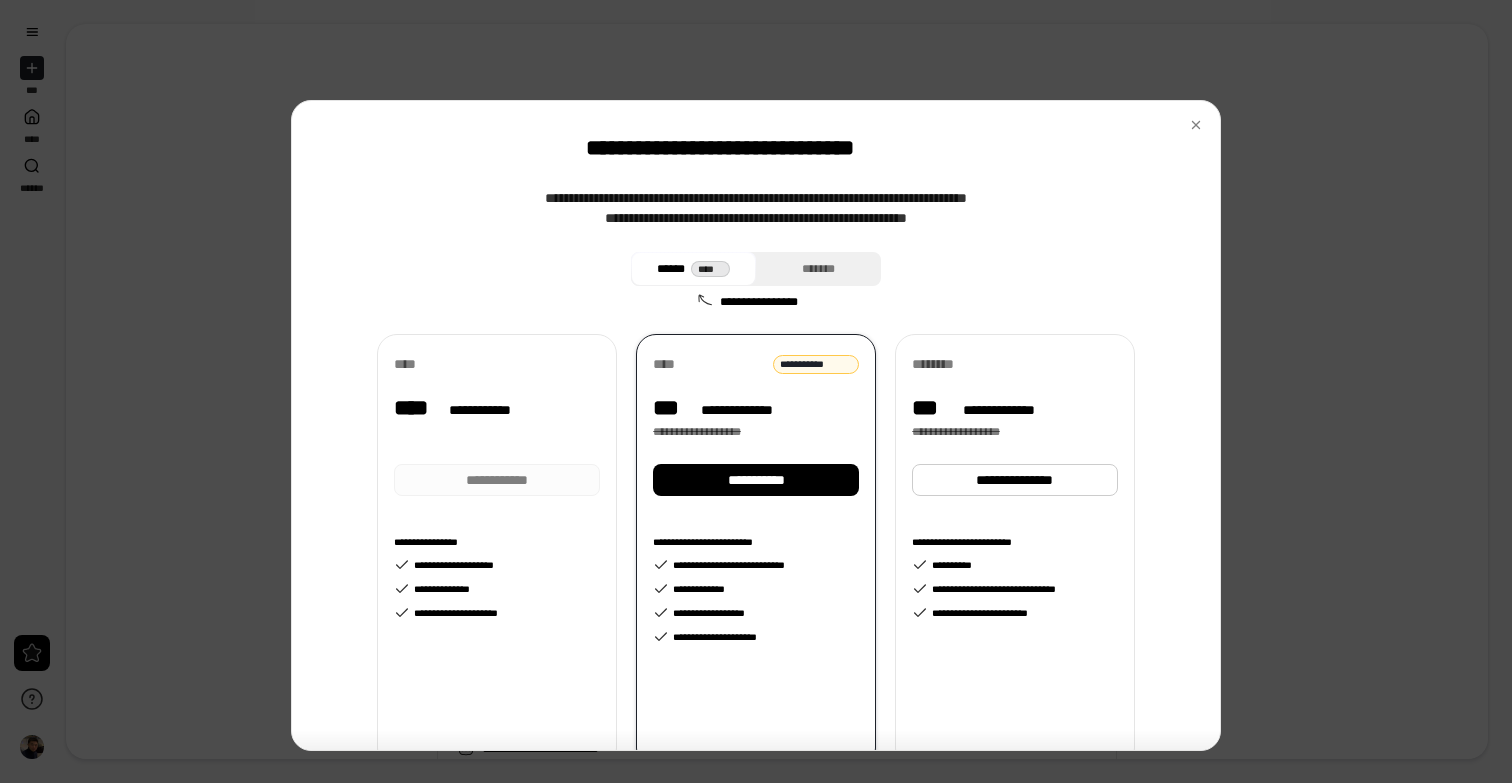 click on "**********" at bounding box center [497, 551] 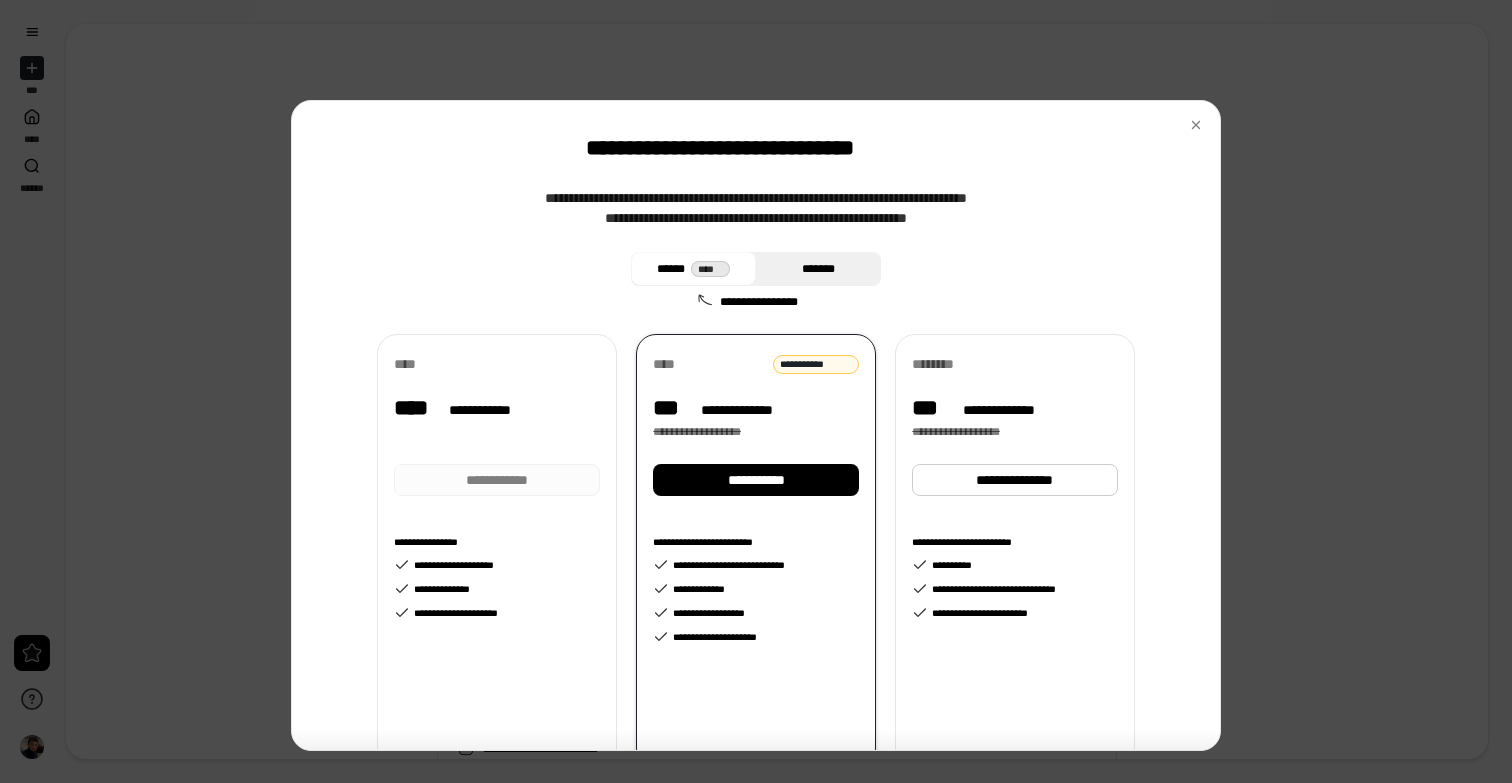 click on "*******" at bounding box center (818, 269) 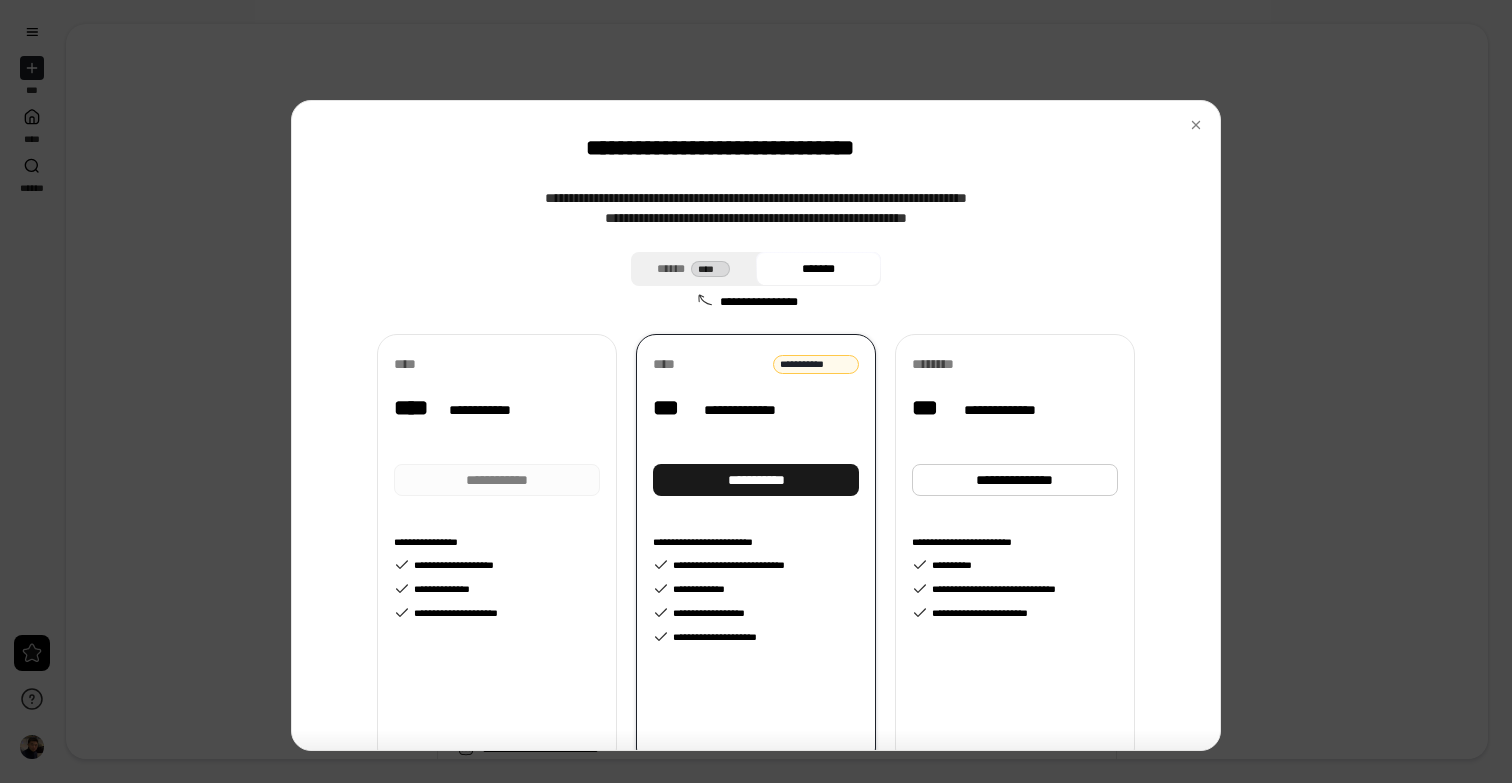 click on "**********" at bounding box center (756, 480) 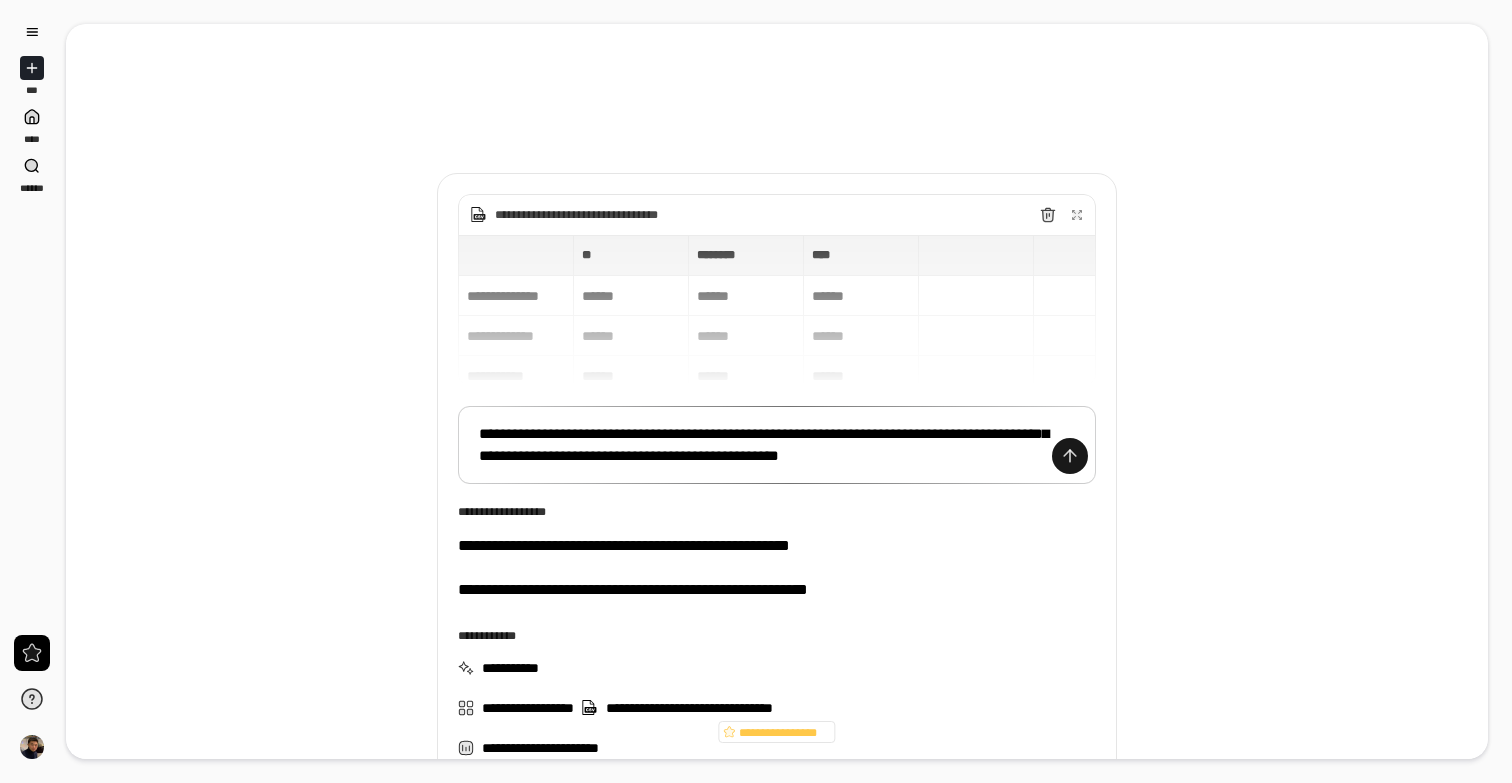 click at bounding box center [1070, 456] 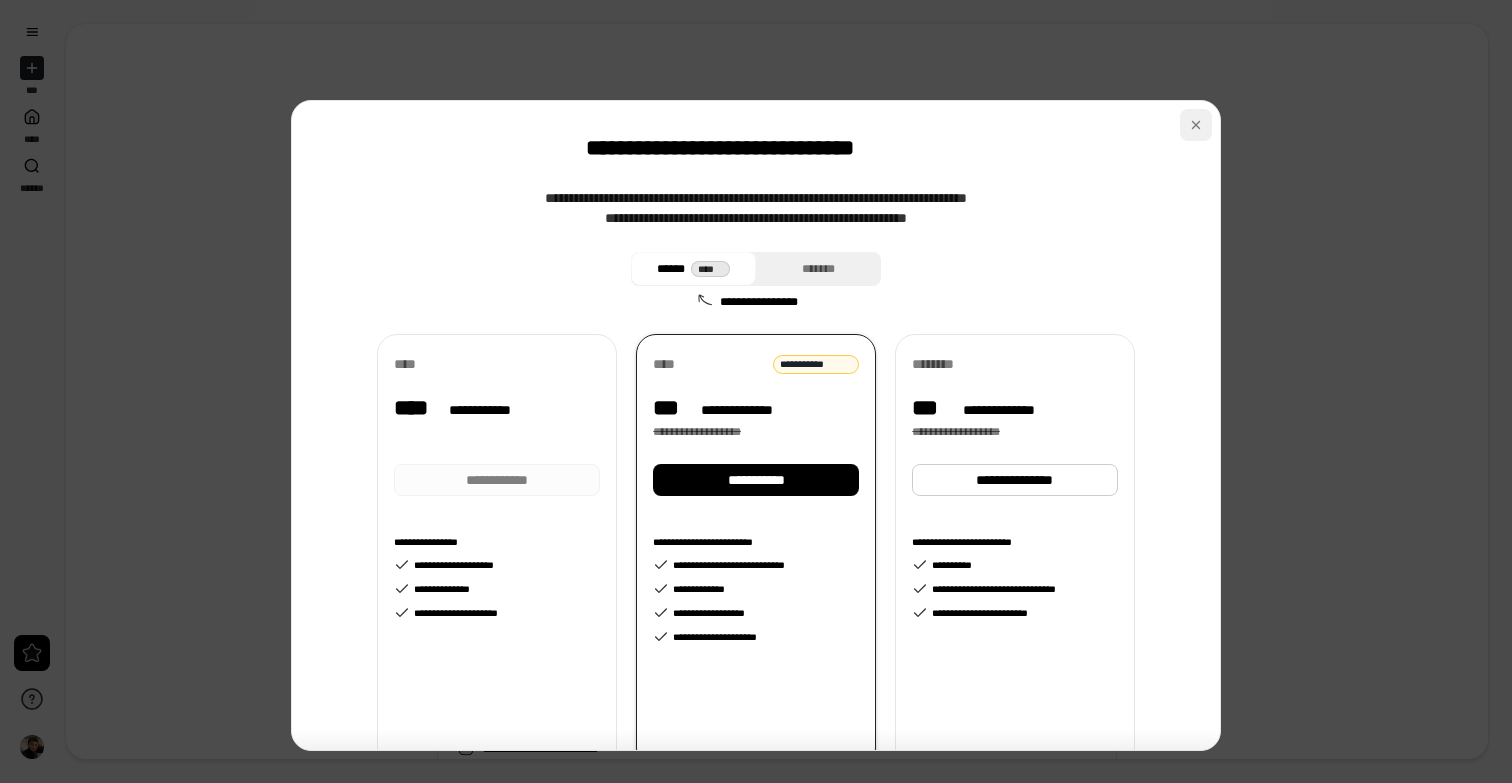 click at bounding box center (1196, 125) 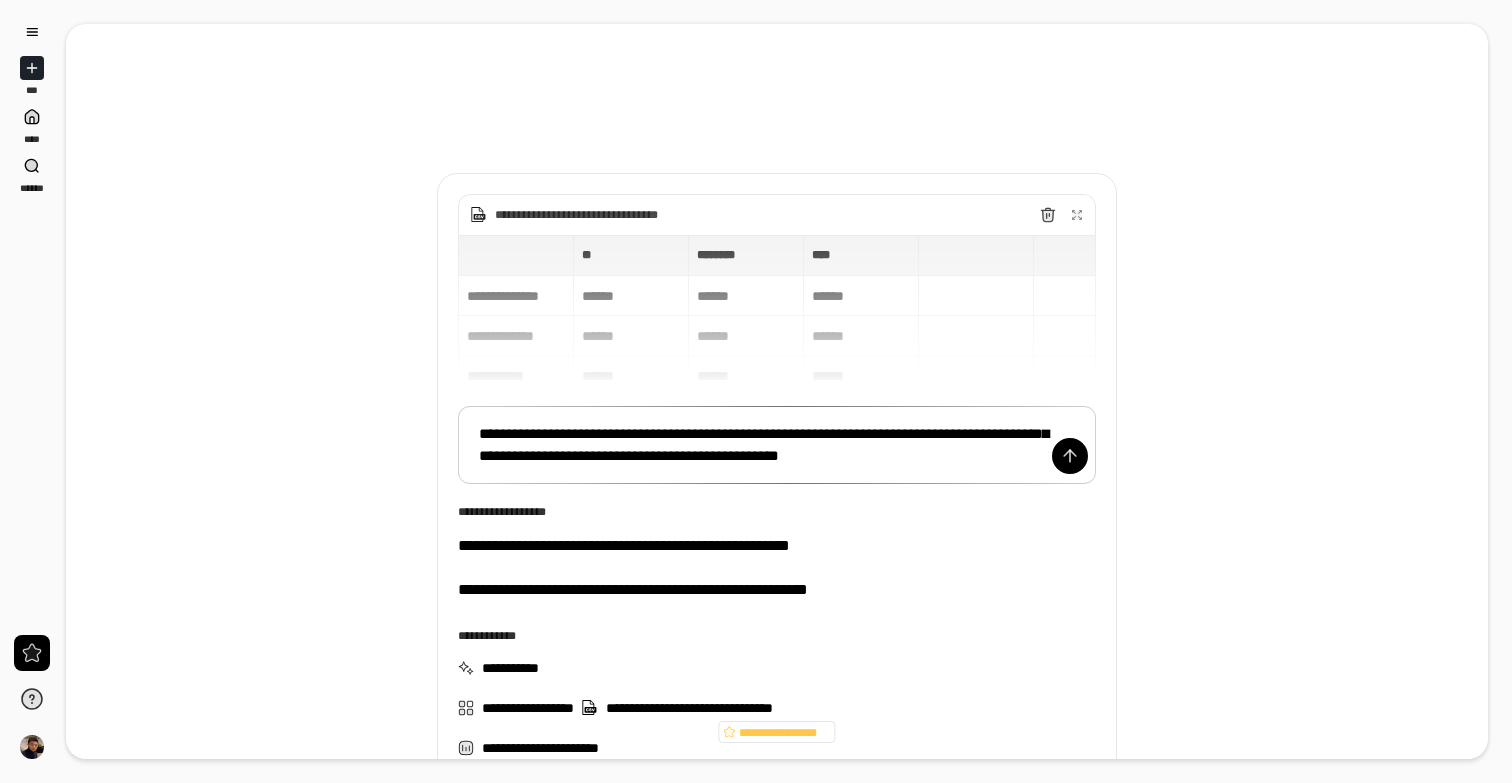 click on "**********" at bounding box center [777, 422] 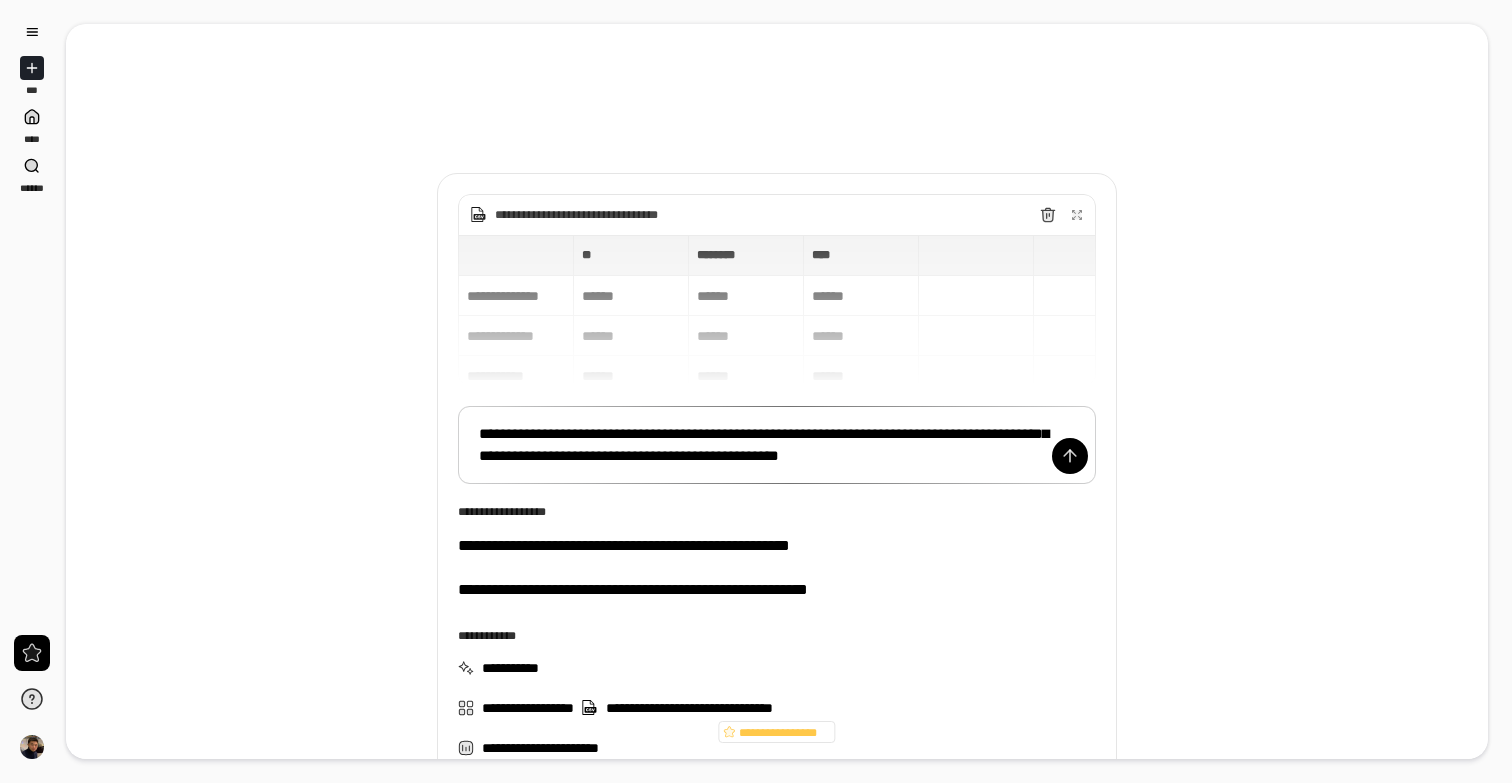 click on "**********" at bounding box center [777, 422] 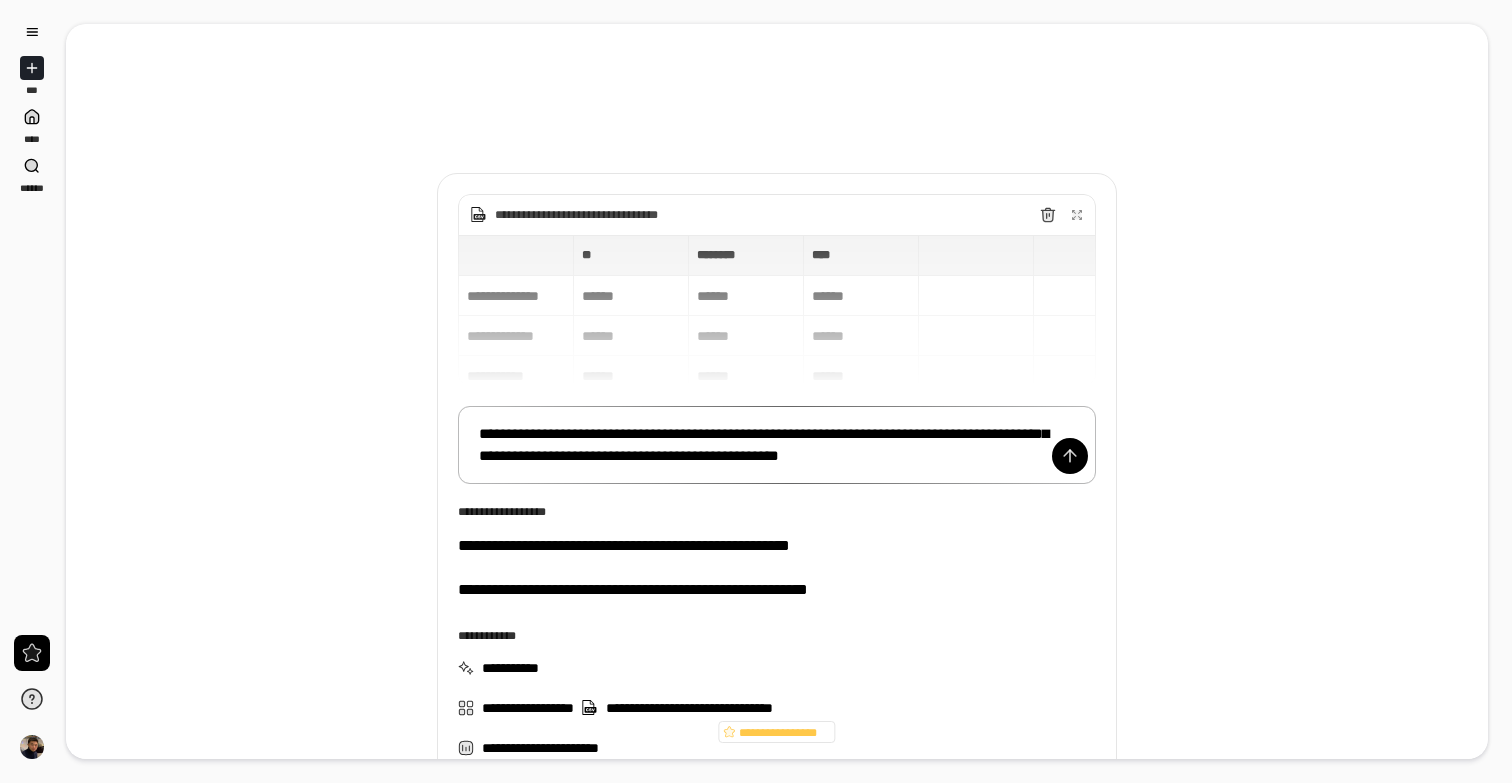 click on "**********" at bounding box center [777, 445] 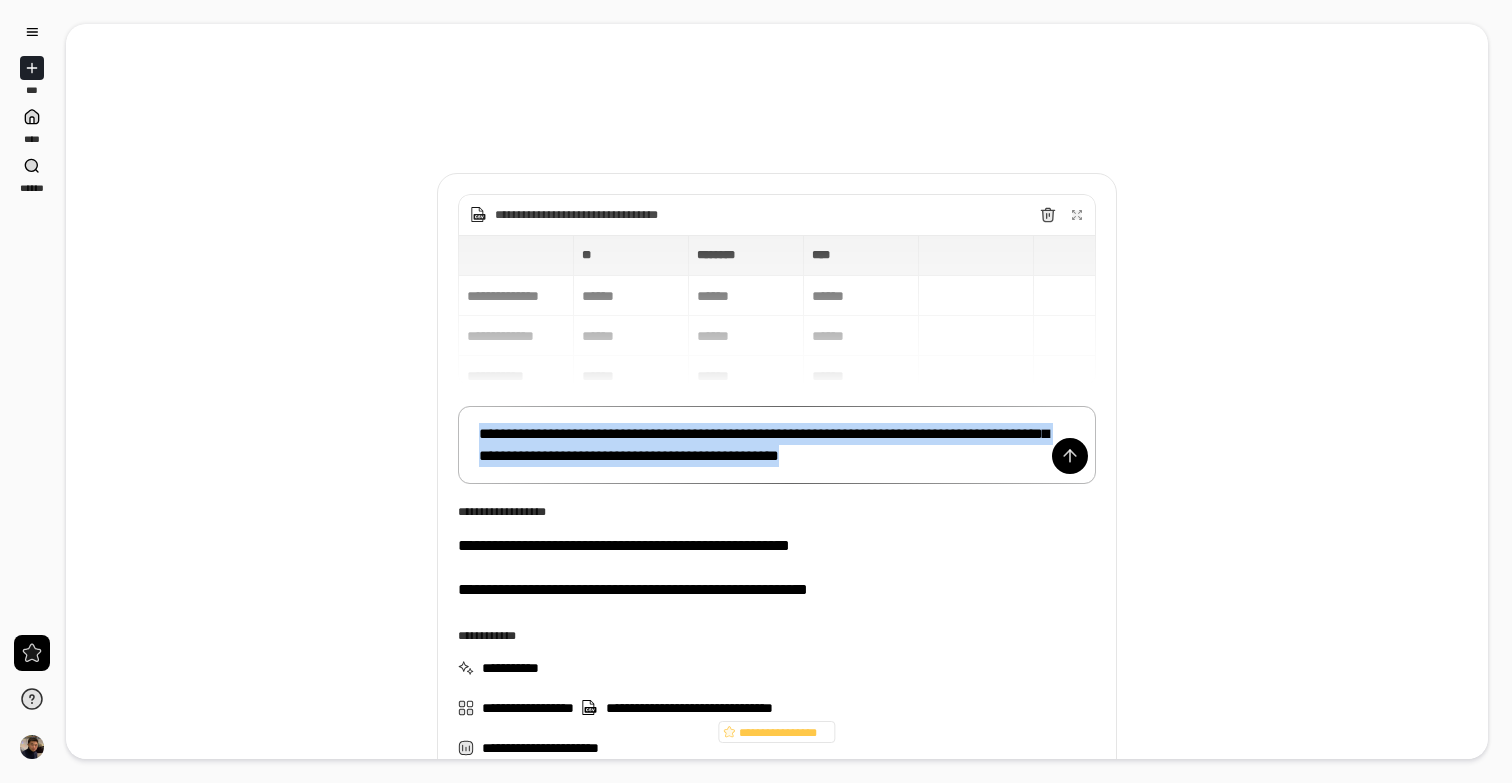 copy on "**********" 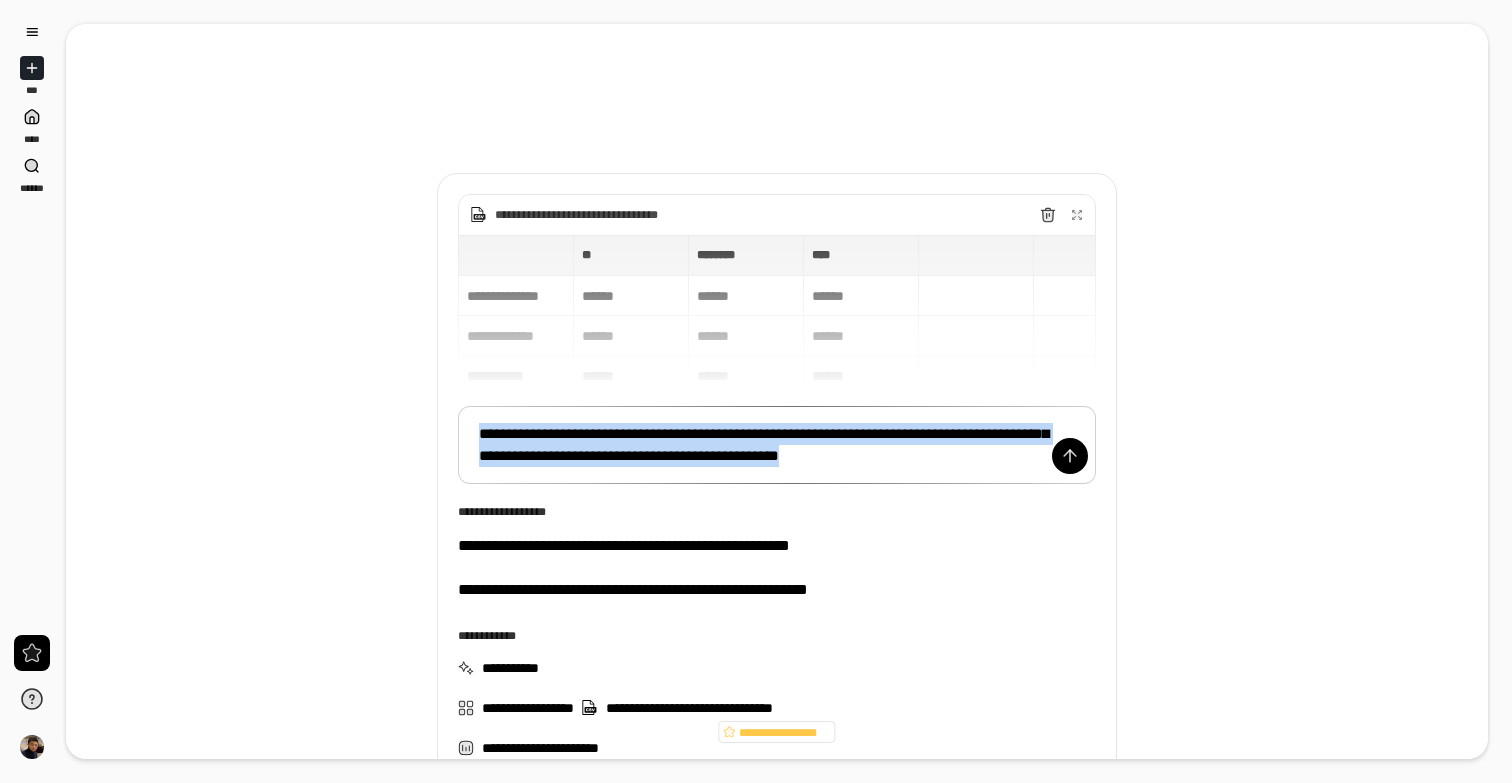 click on "**********" at bounding box center (777, 422) 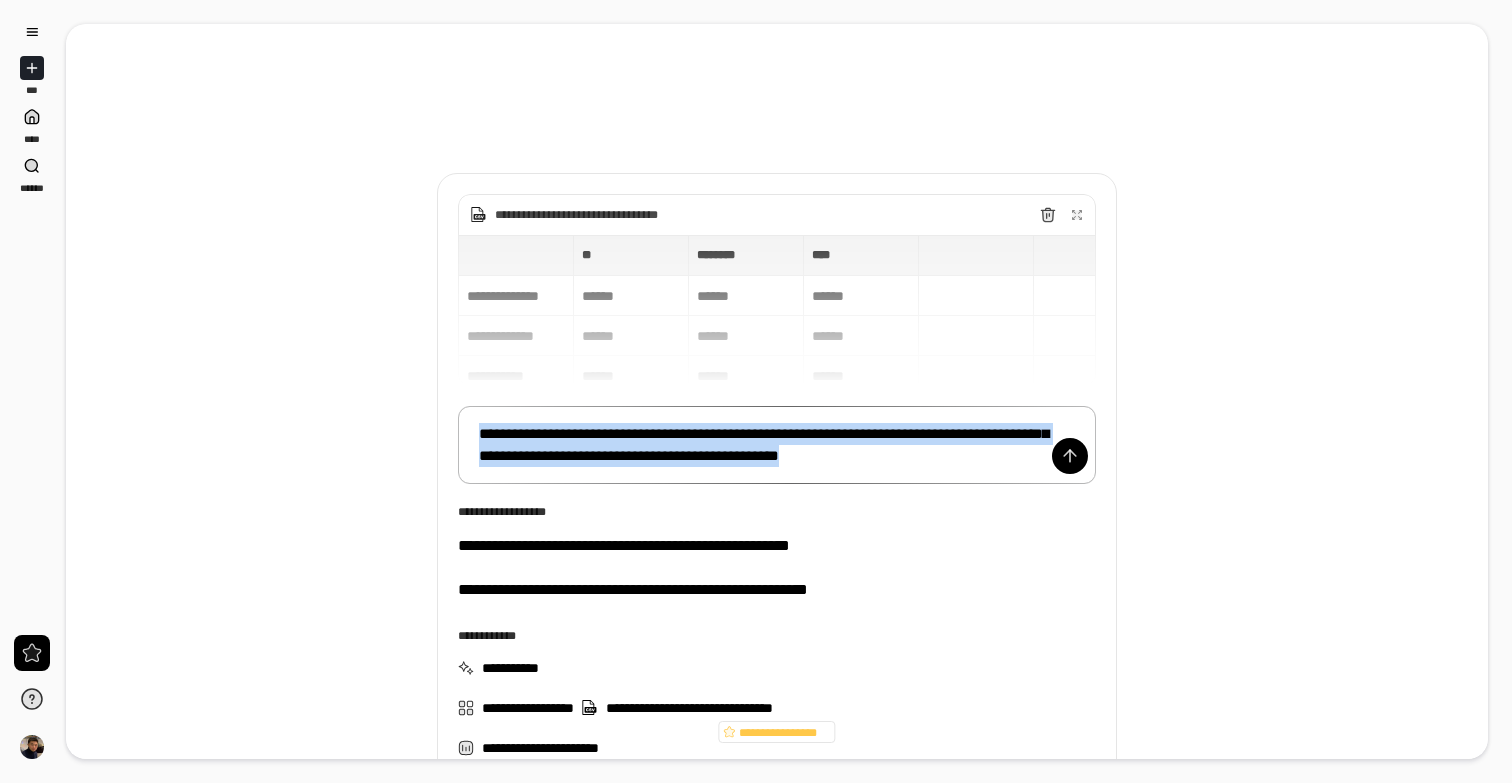 click on "**********" at bounding box center (777, 445) 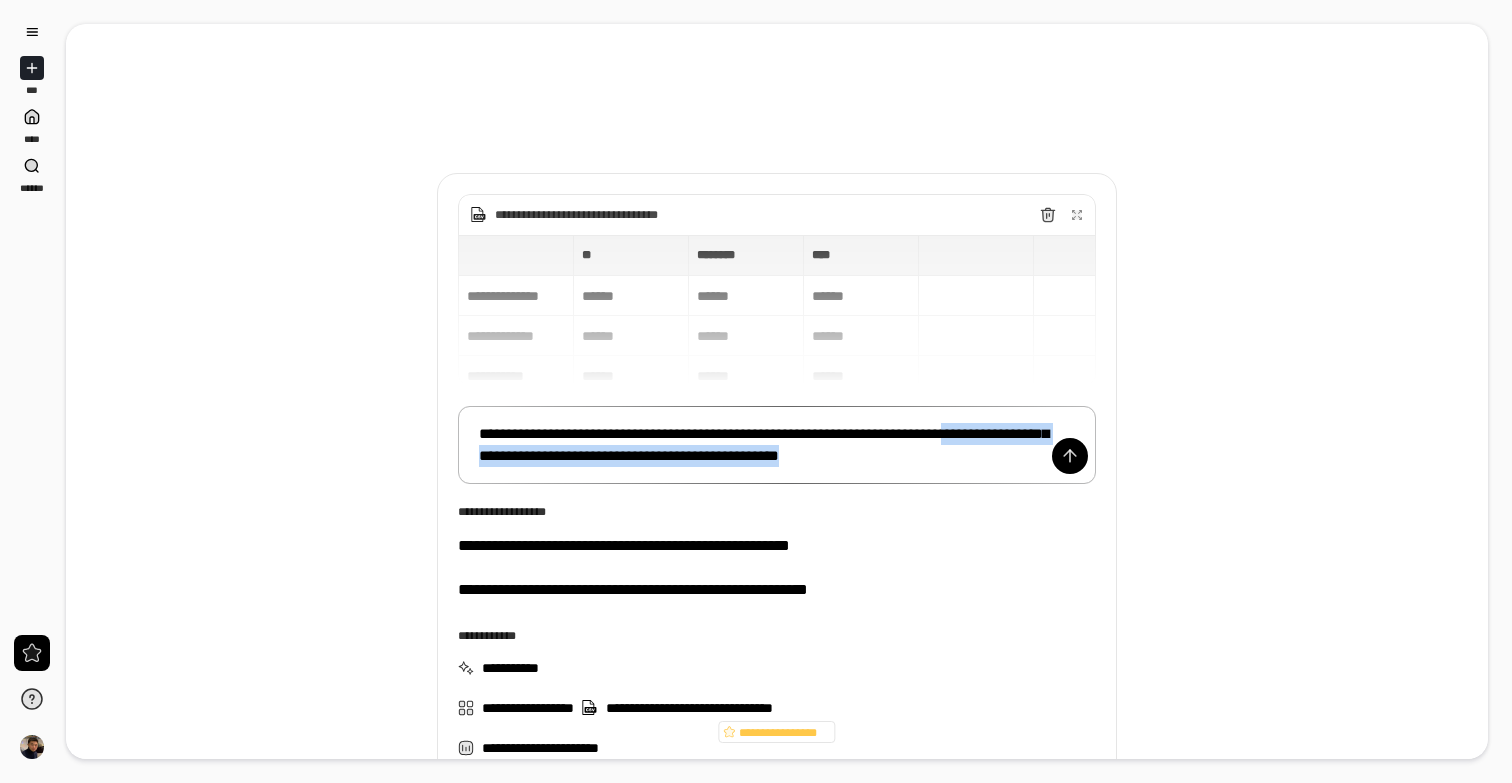 drag, startPoint x: 989, startPoint y: 461, endPoint x: 438, endPoint y: 445, distance: 551.23224 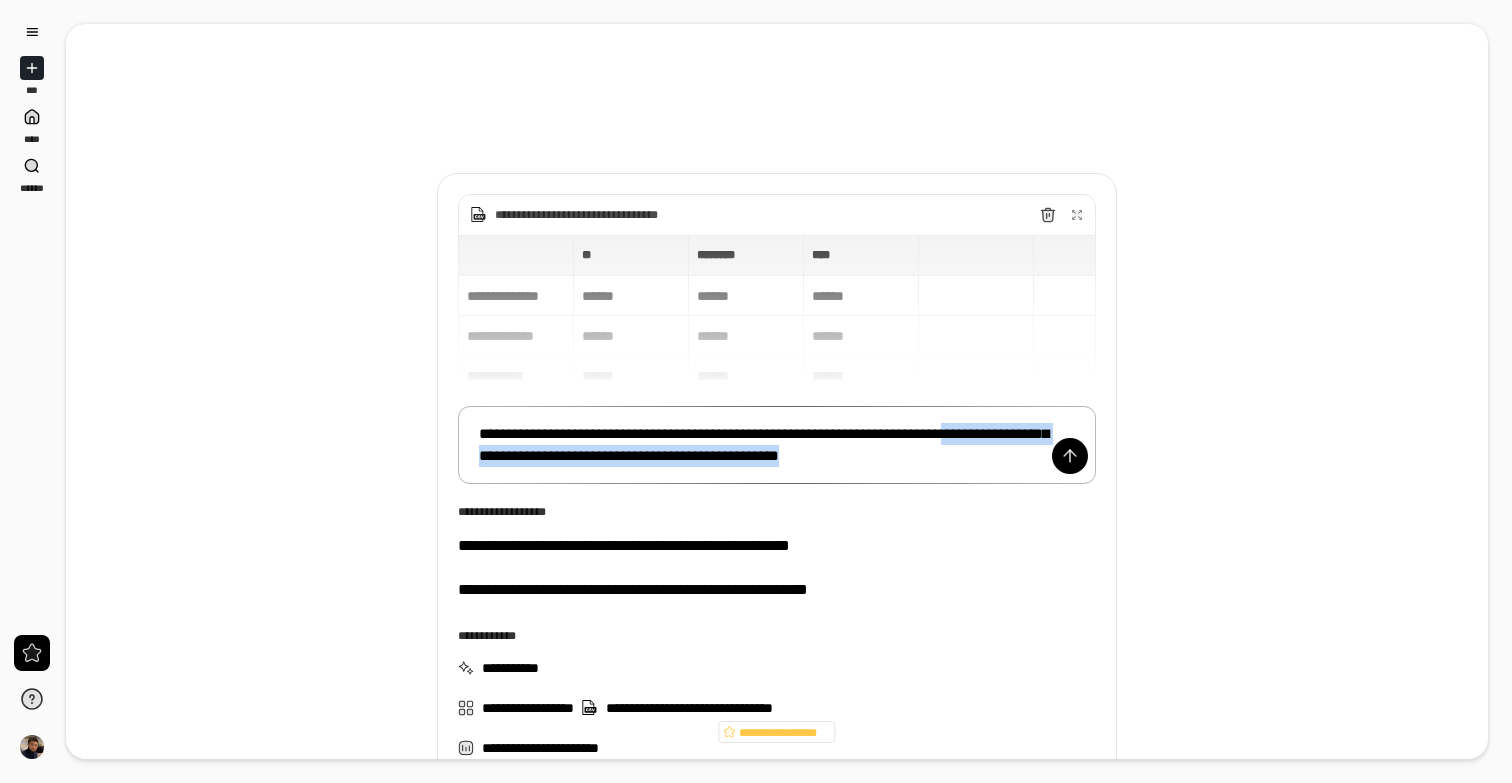 click on "**********" at bounding box center [777, 481] 